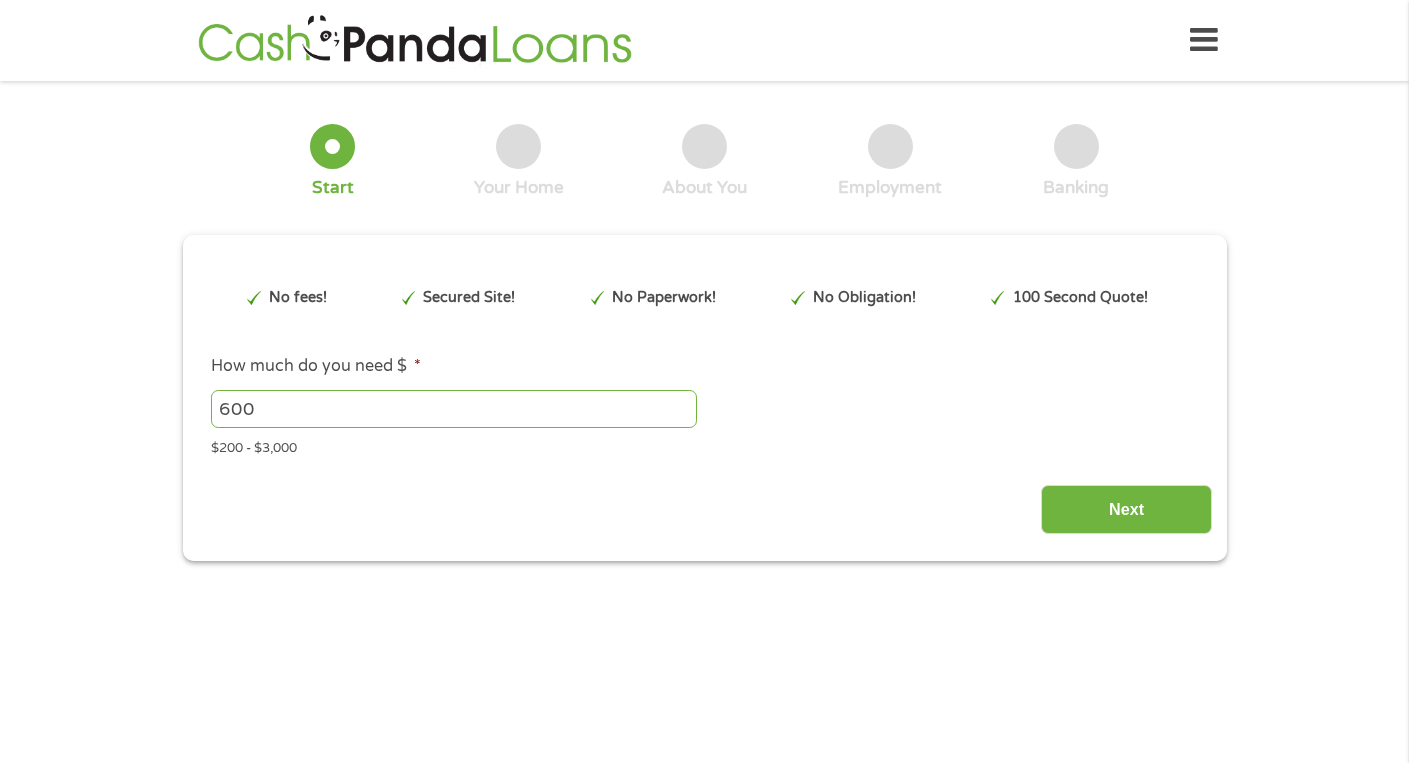 scroll, scrollTop: 0, scrollLeft: 0, axis: both 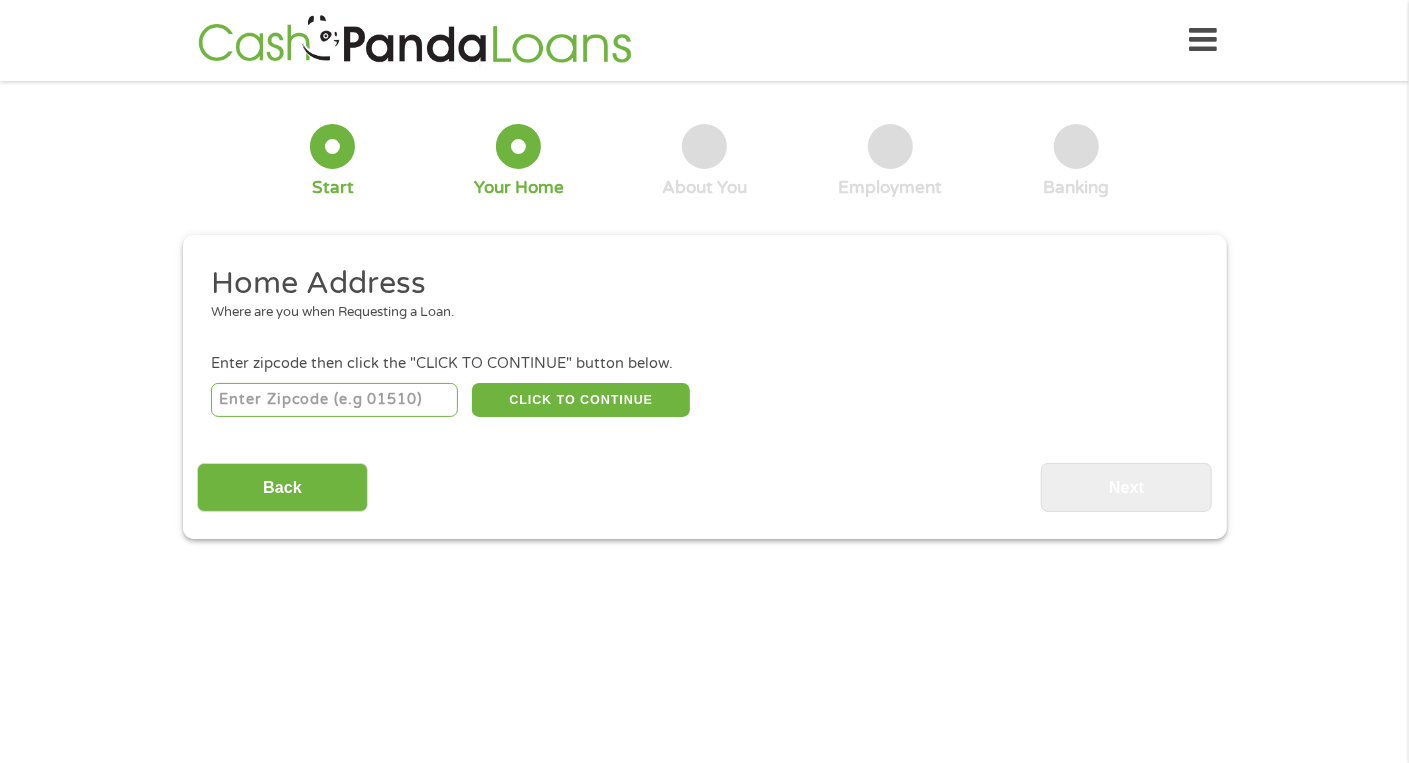 click at bounding box center [334, 400] 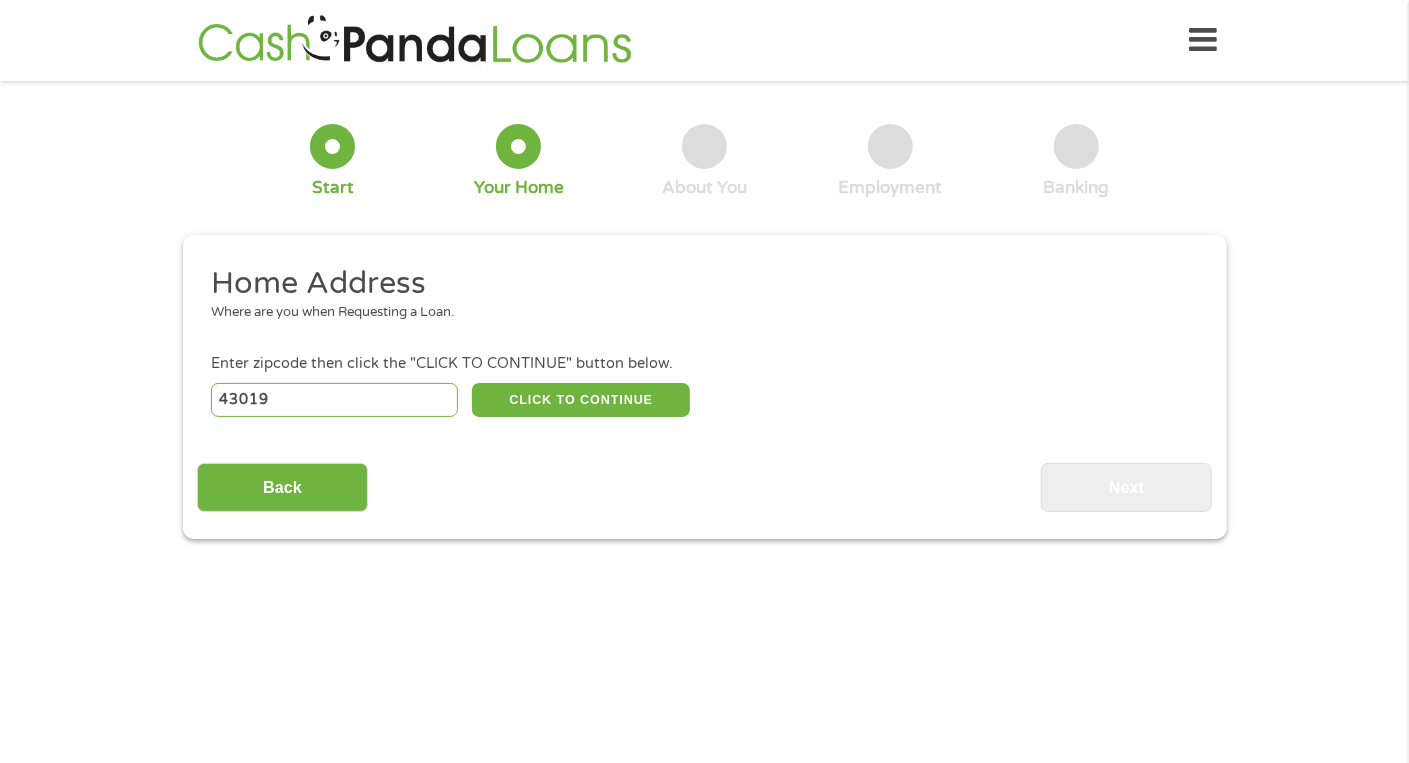 select on "Ohio" 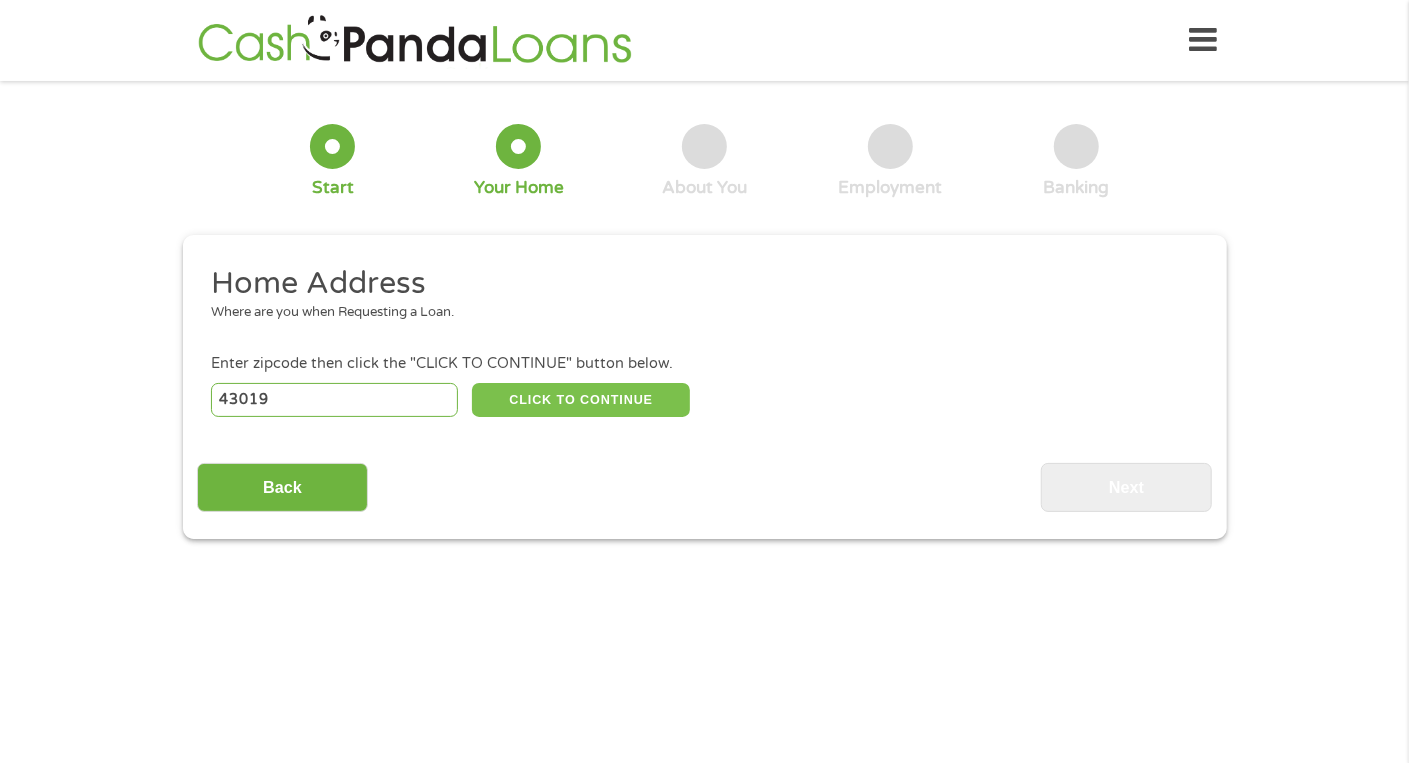 click on "CLICK TO CONTINUE" at bounding box center (581, 400) 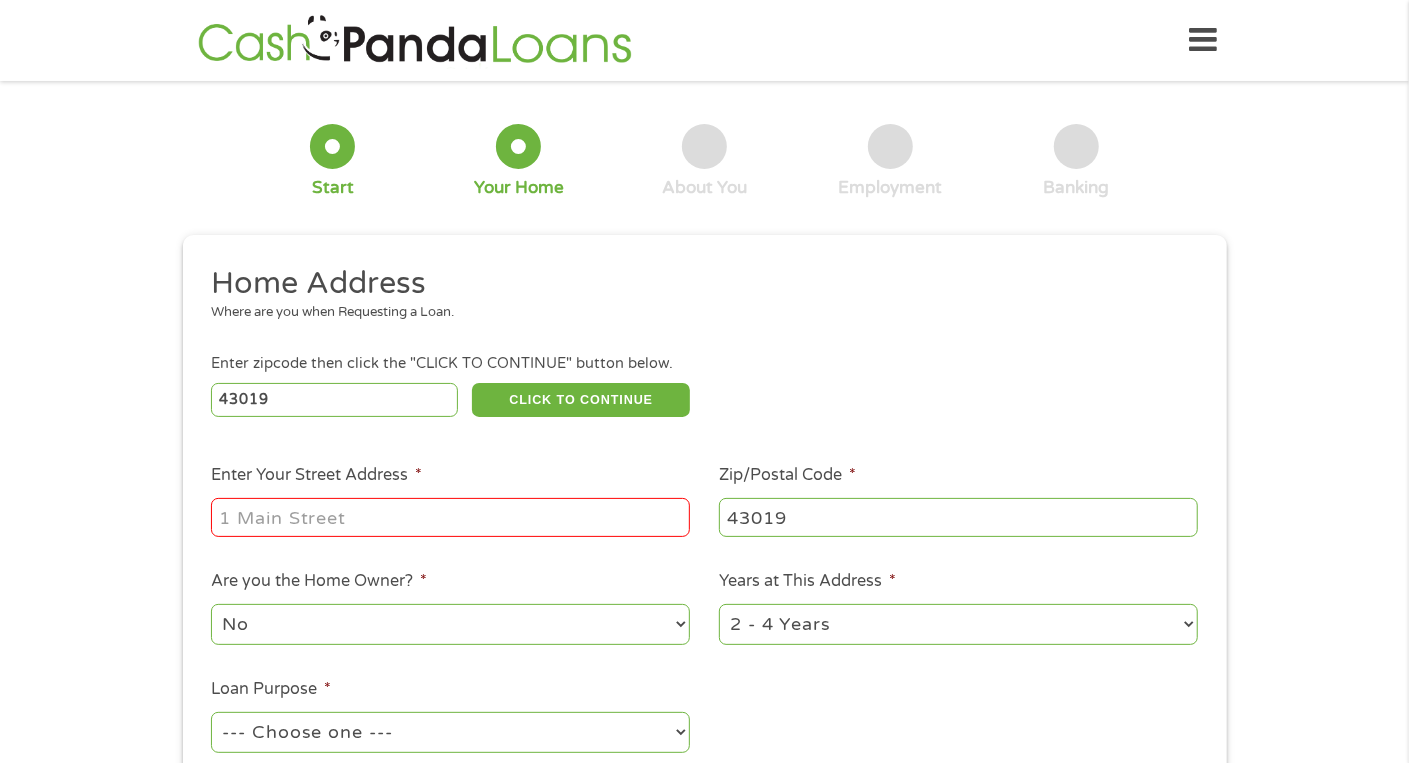 click on "Enter Your Street Address *" at bounding box center (450, 517) 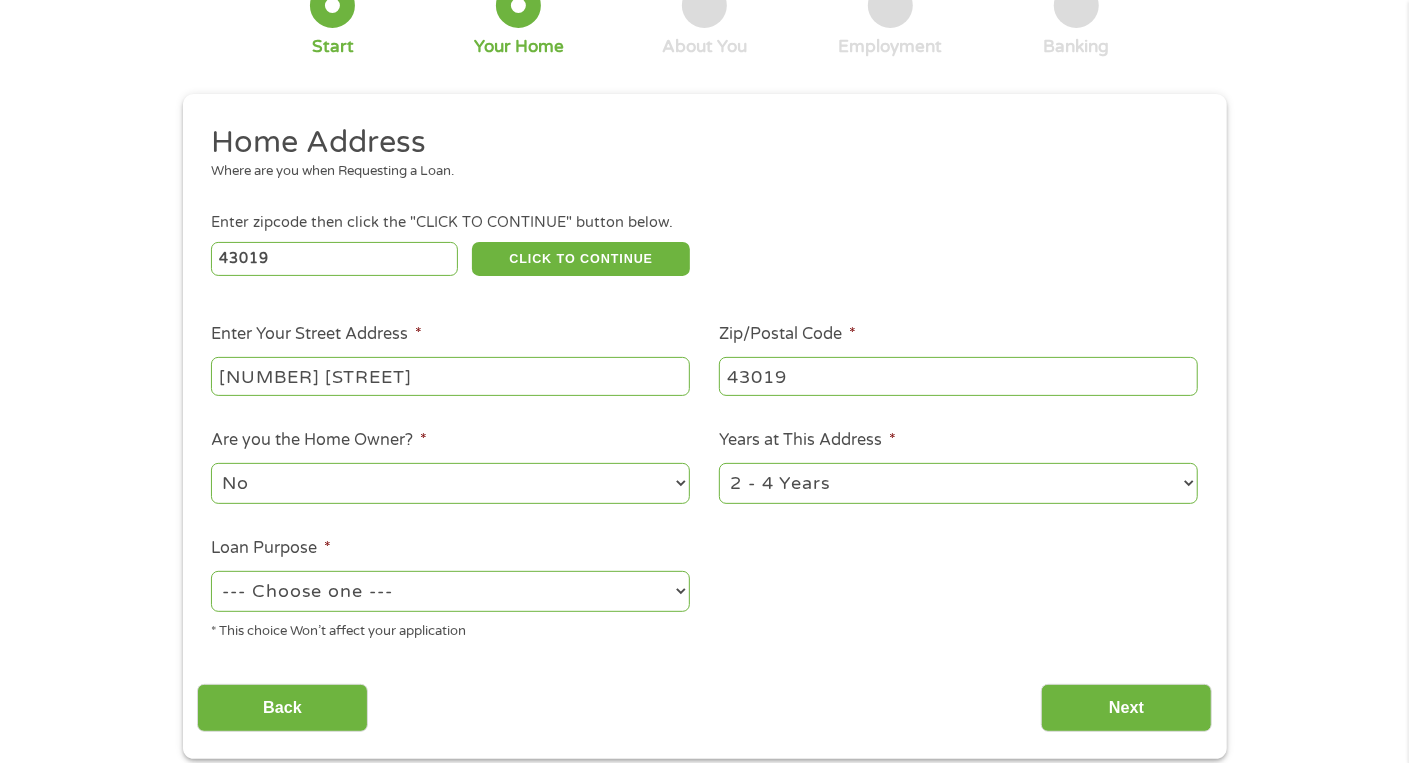 scroll, scrollTop: 200, scrollLeft: 0, axis: vertical 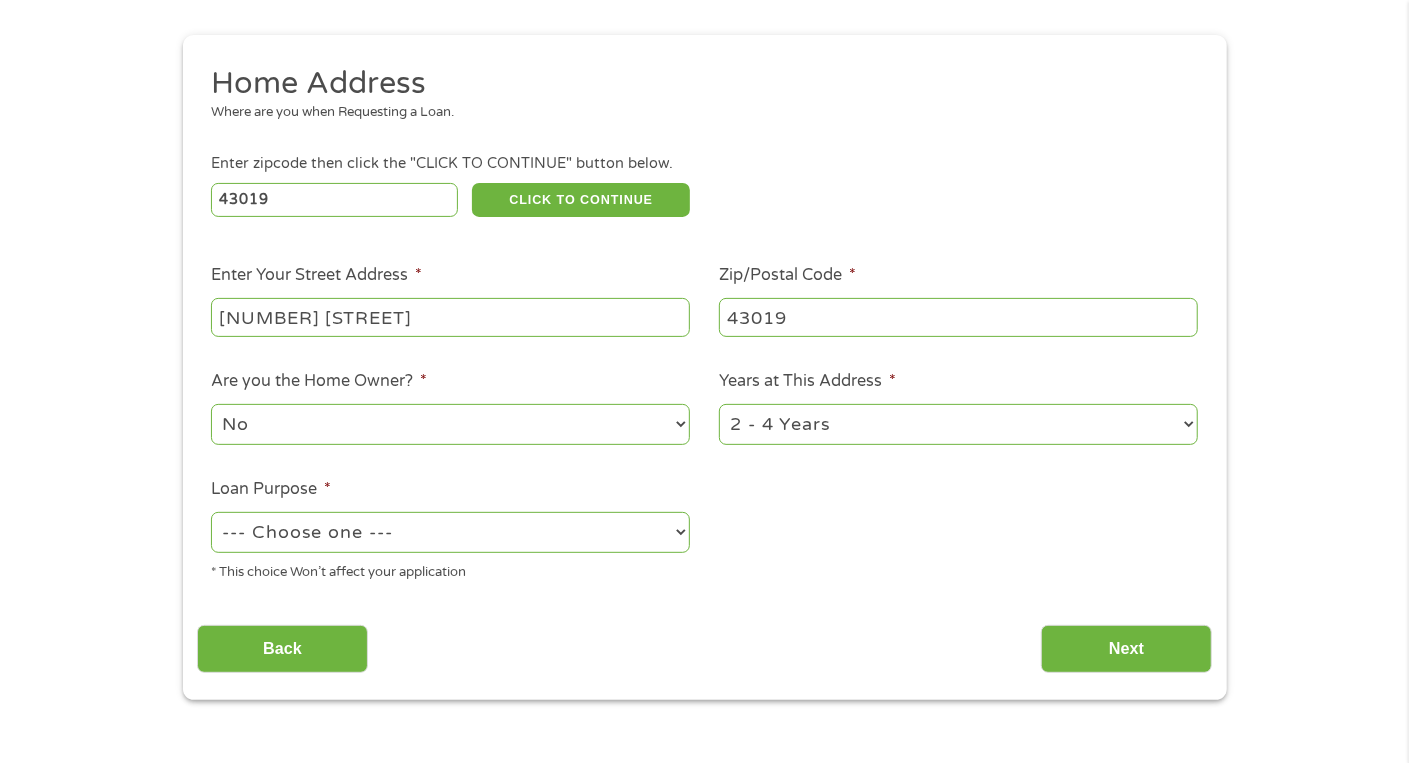click on "No Yes" at bounding box center [450, 424] 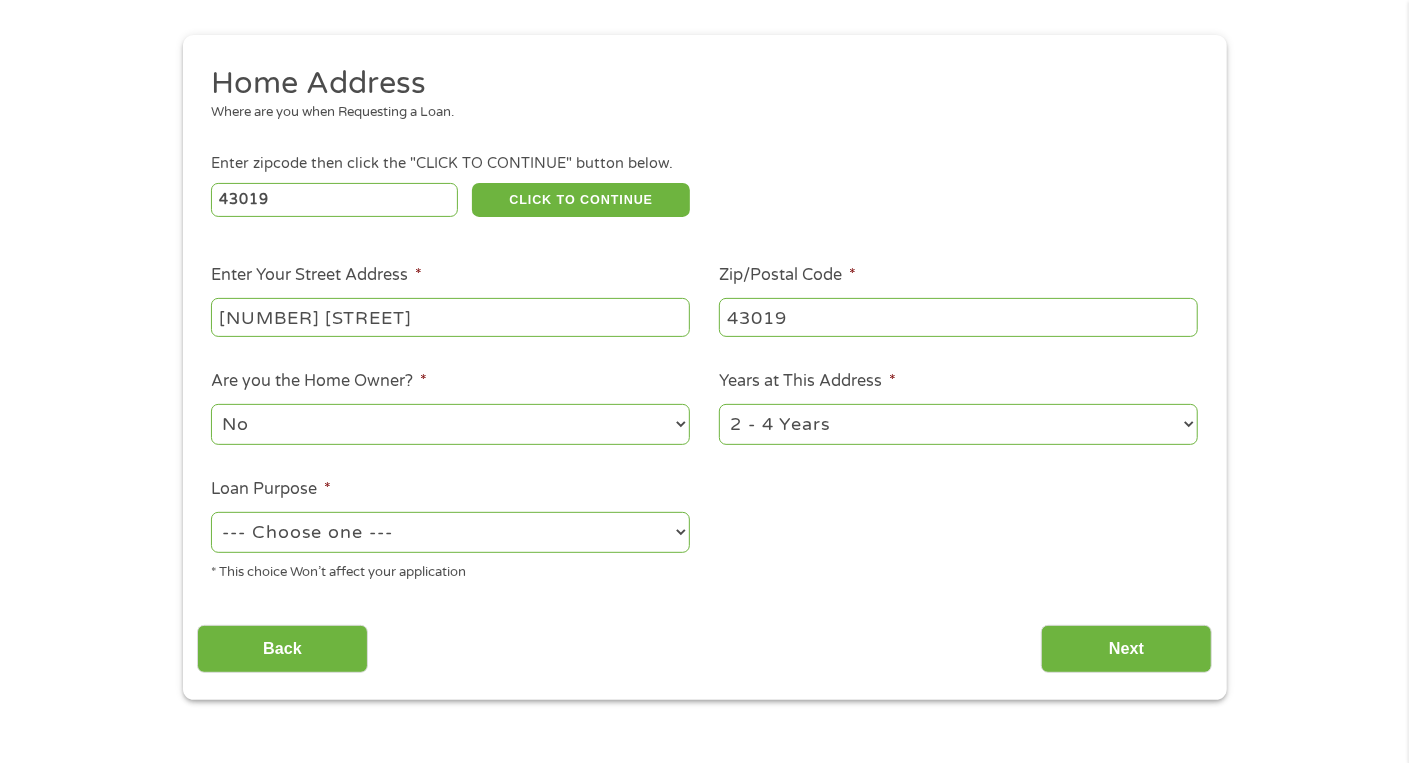 select on "yes" 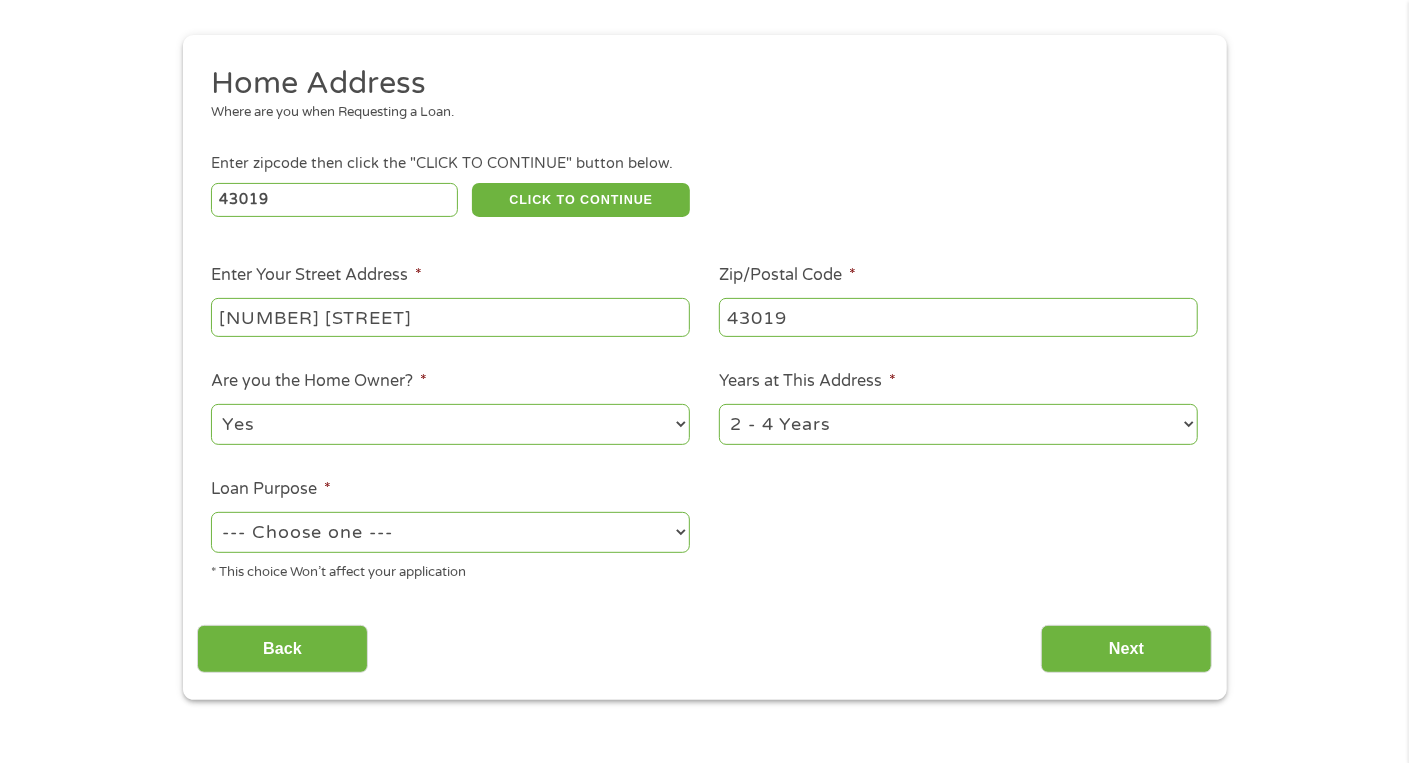 click on "No Yes" at bounding box center [450, 424] 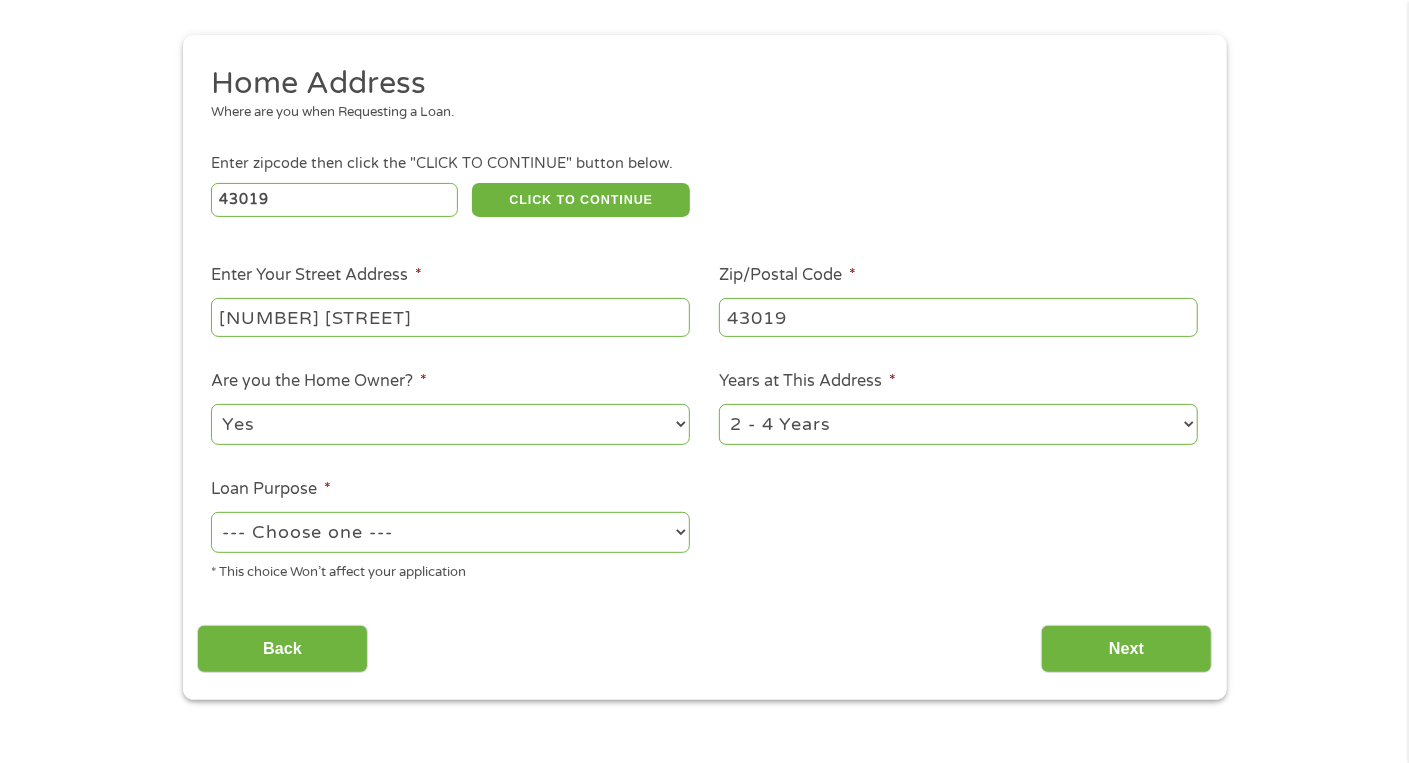 select on "60months" 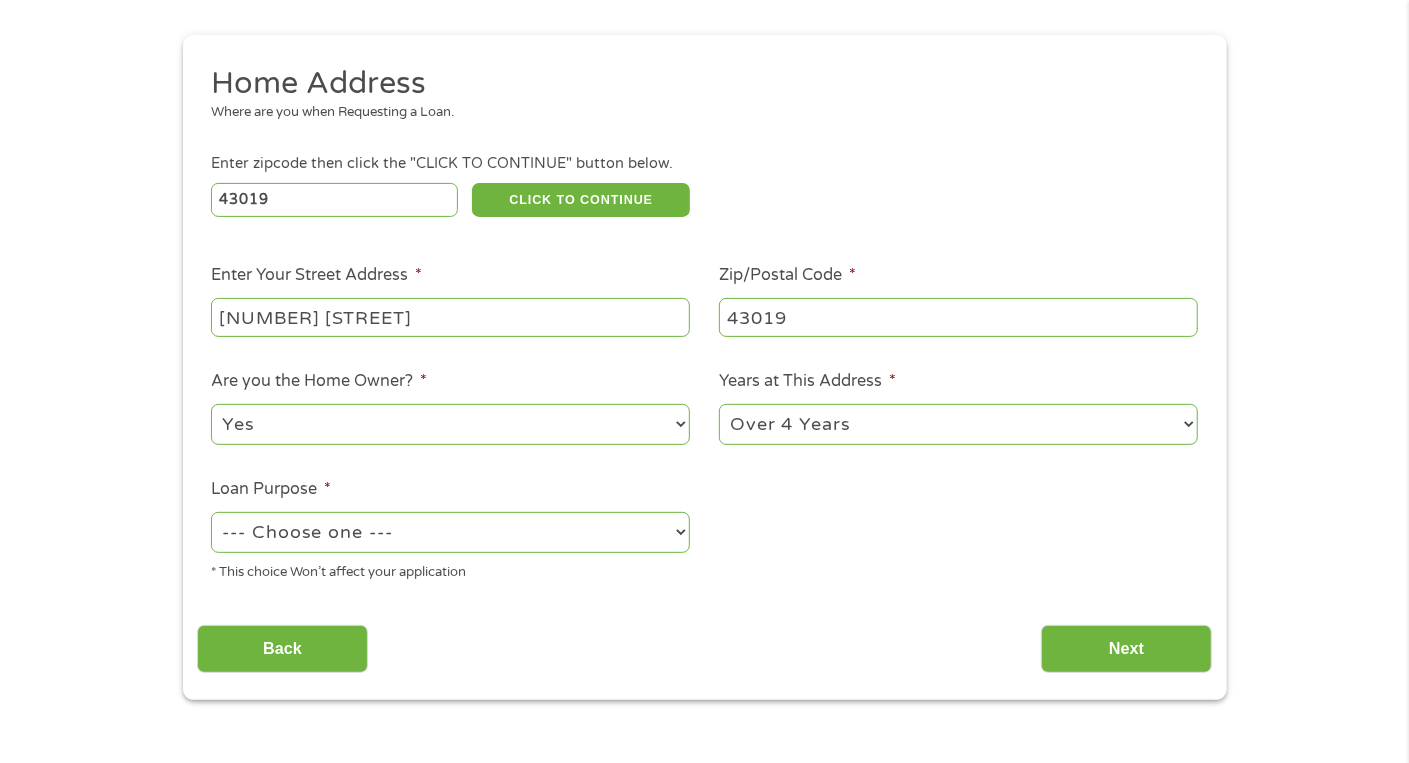 click on "1 Year or less 1 - 2 Years 2 - 4 Years Over 4 Years" at bounding box center (958, 424) 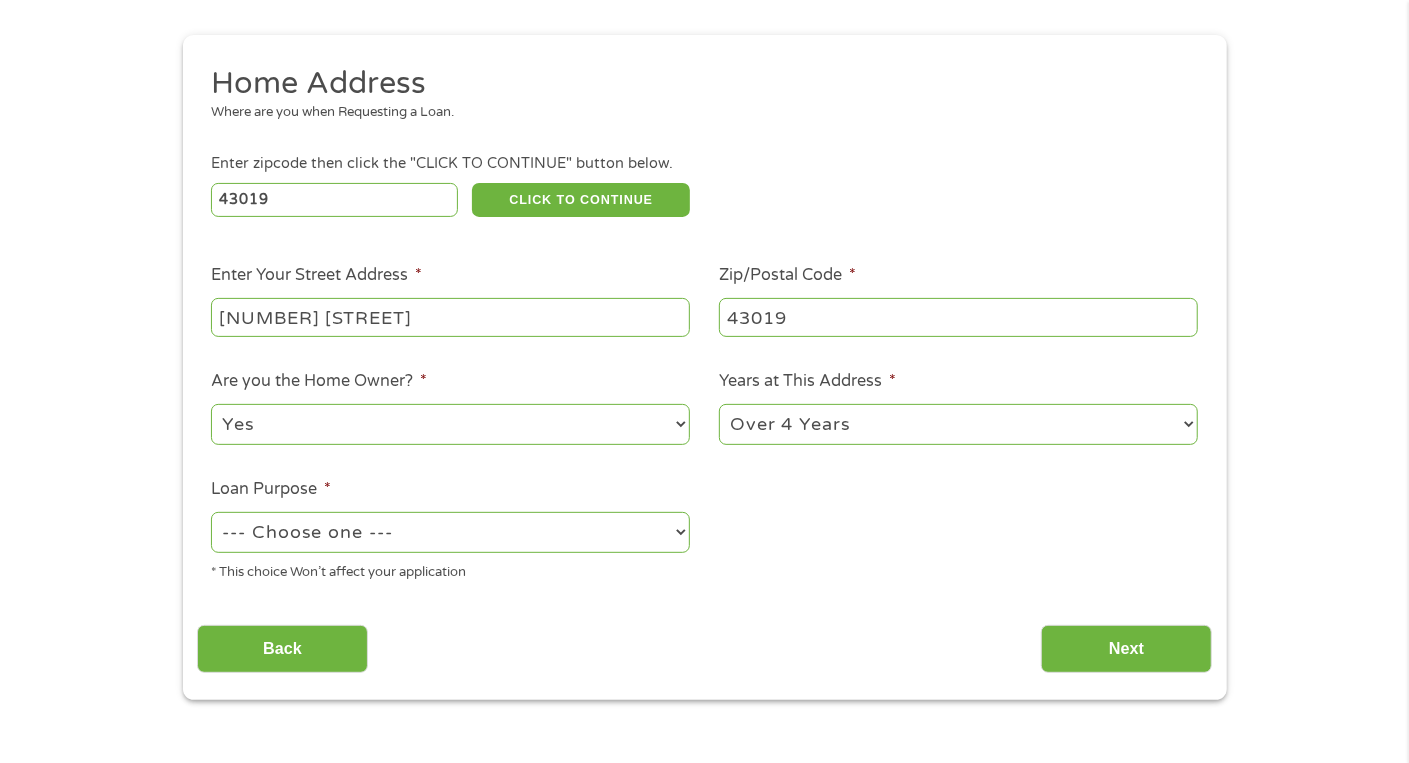 click on "--- Choose one --- Pay Bills Debt Consolidation Home Improvement Major Purchase Car Loan Short Term Cash Medical Expenses Other" at bounding box center [450, 532] 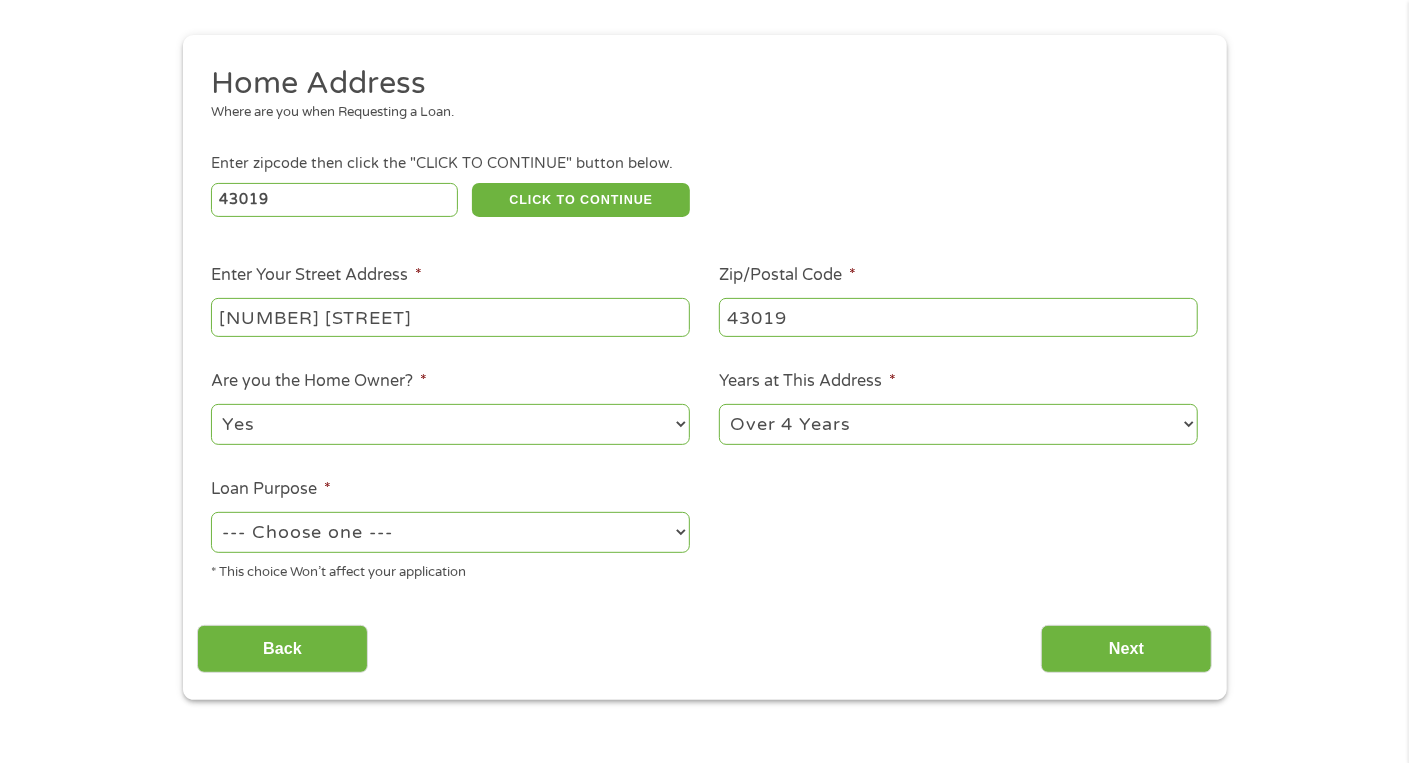 select on "other" 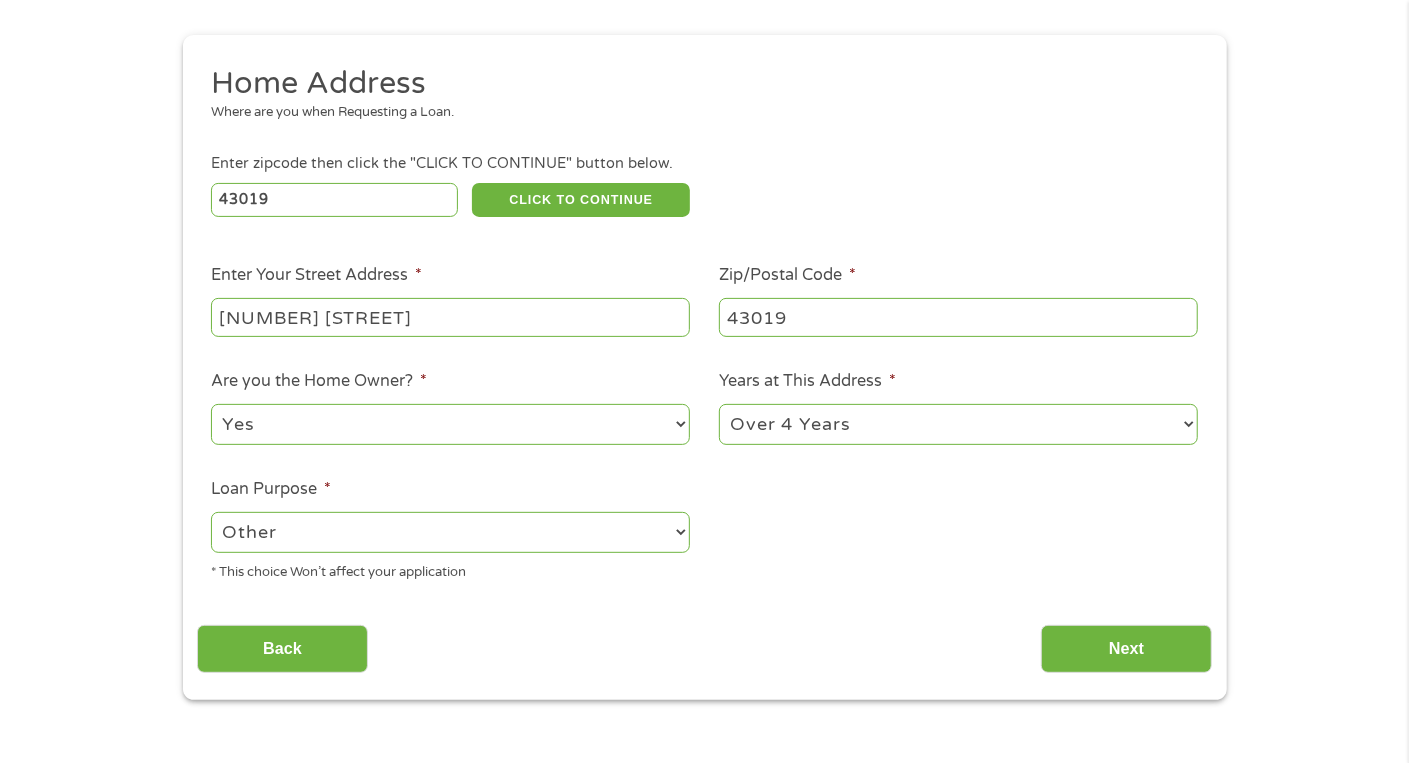 click on "--- Choose one --- Pay Bills Debt Consolidation Home Improvement Major Purchase Car Loan Short Term Cash Medical Expenses Other" at bounding box center [450, 532] 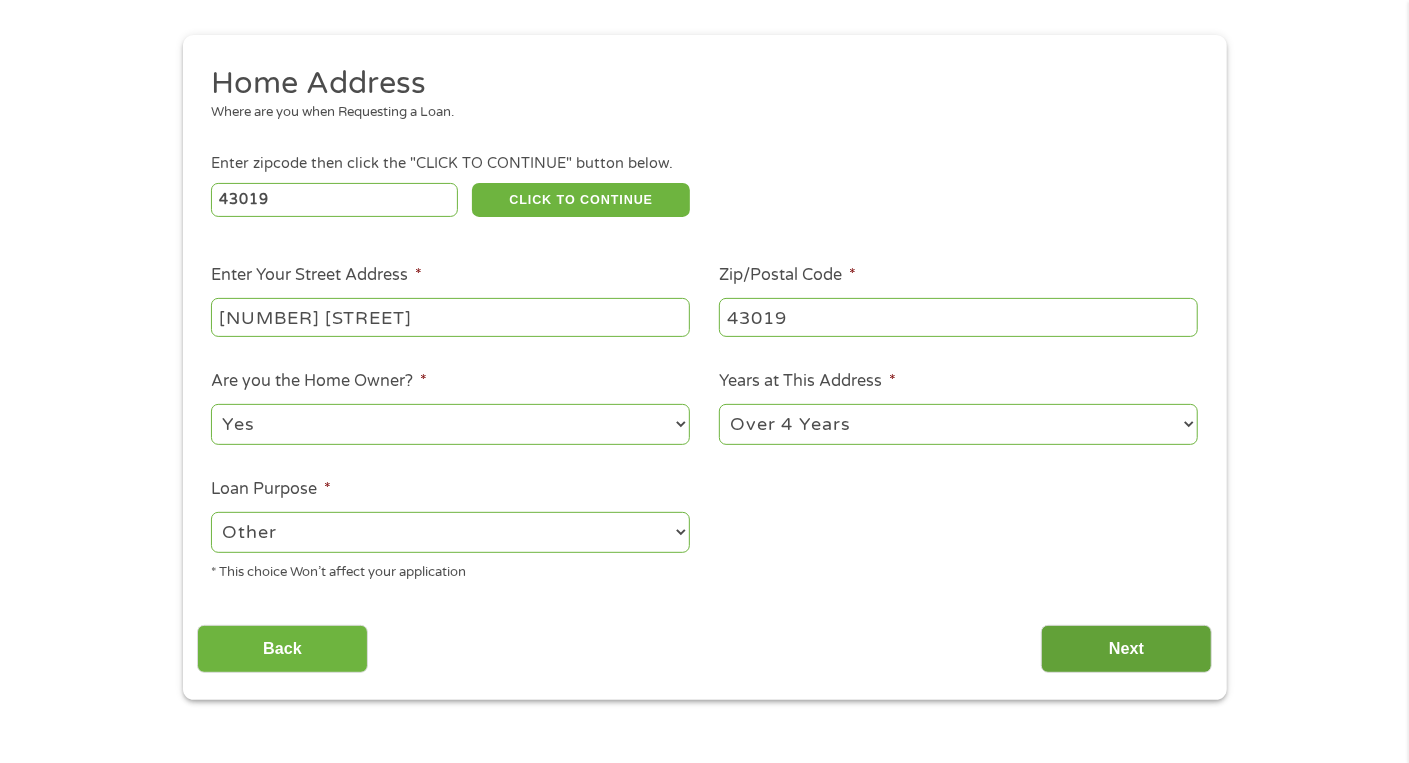 click on "Next" at bounding box center (1126, 649) 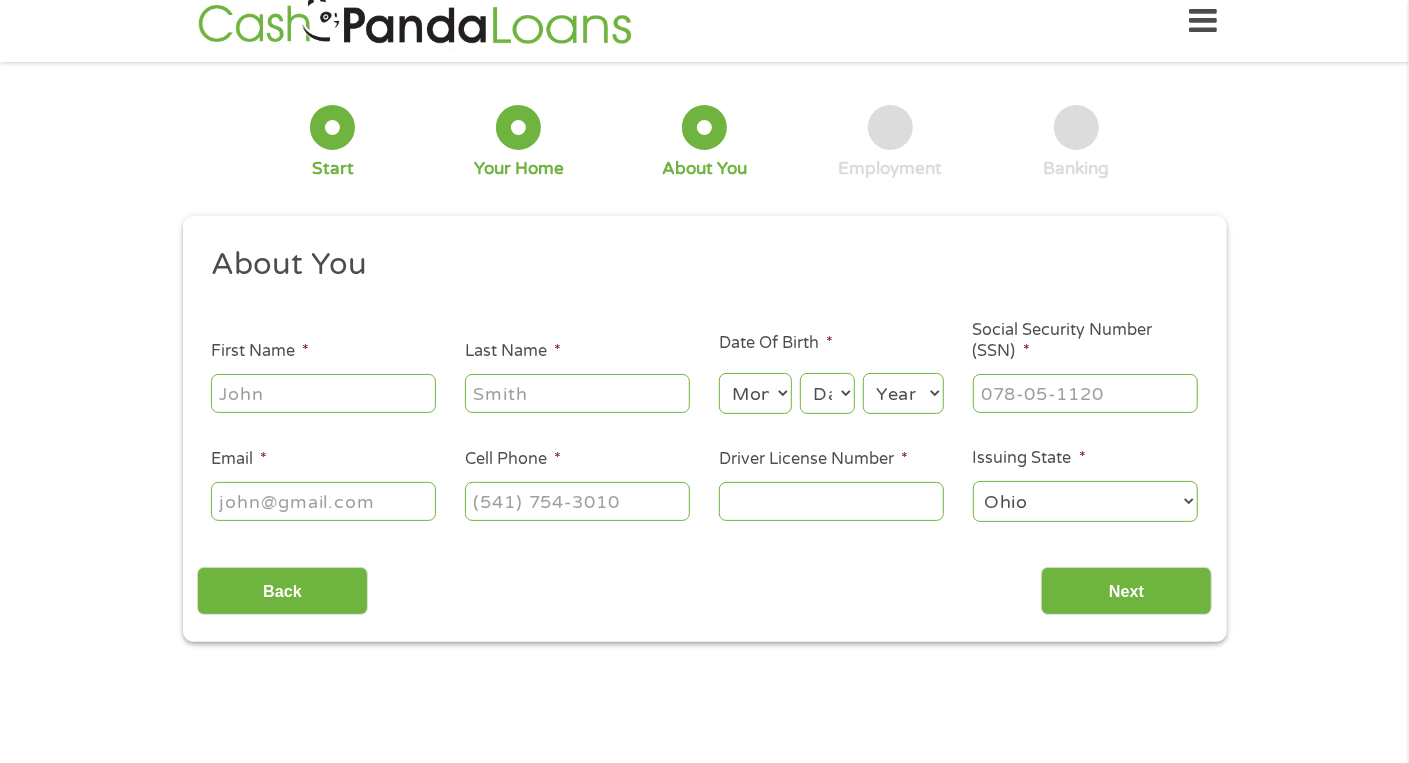 scroll, scrollTop: 0, scrollLeft: 0, axis: both 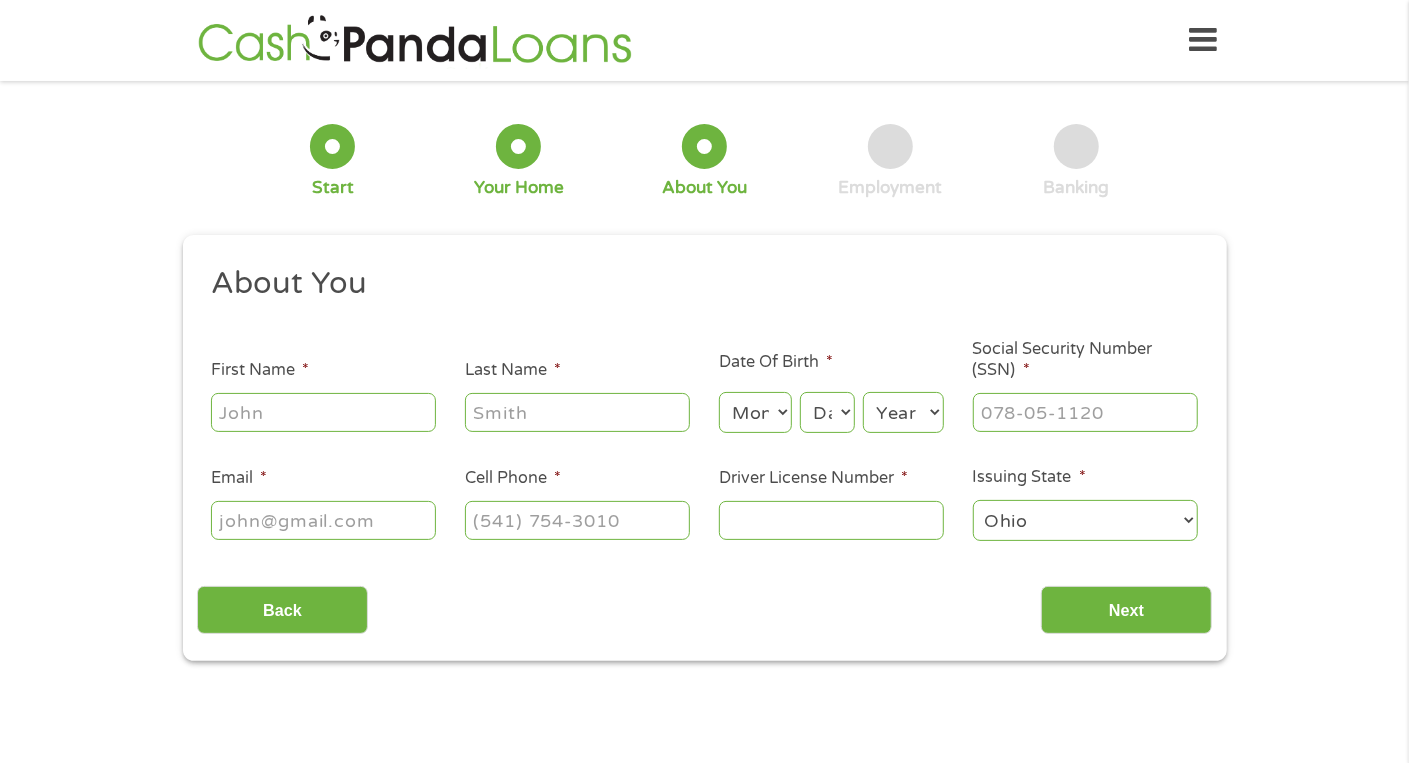 click on "First Name *" at bounding box center (323, 412) 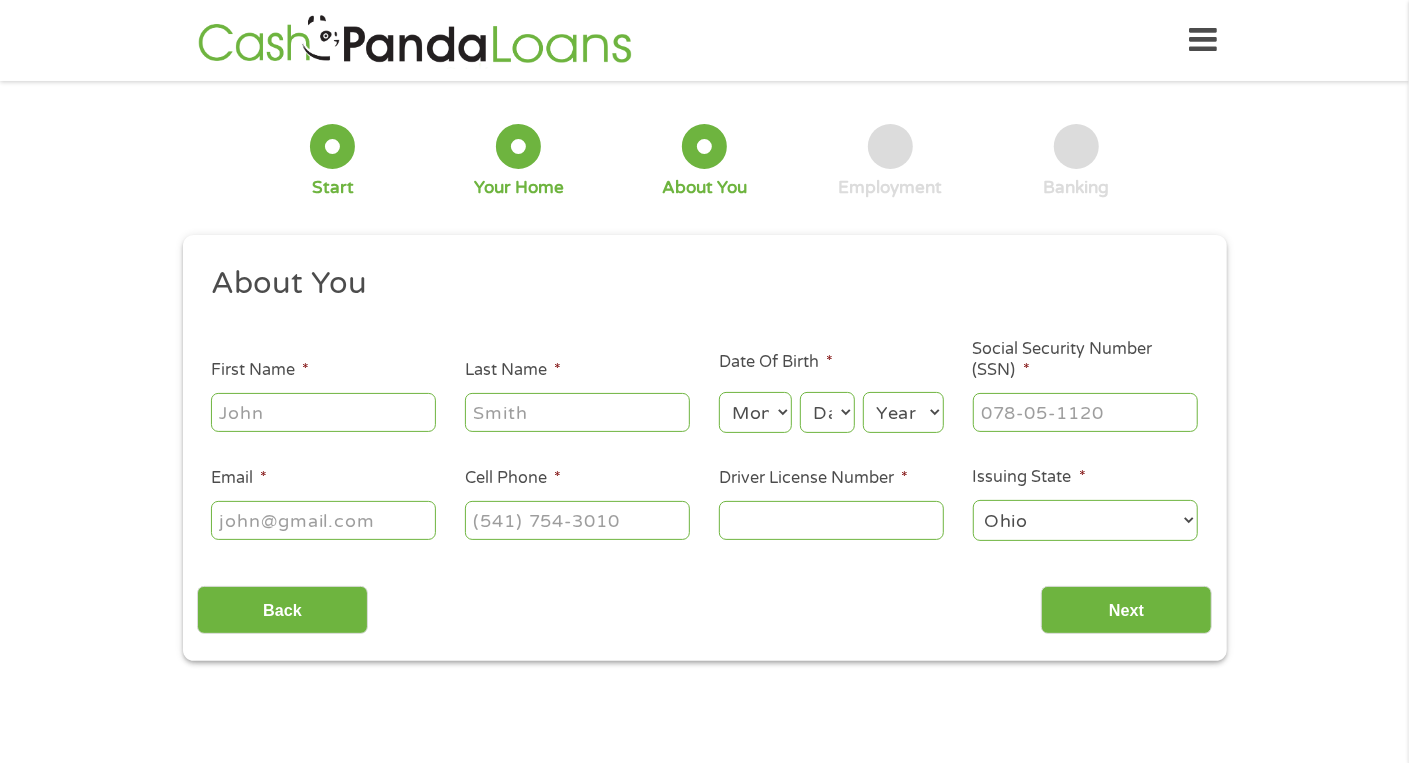 type on "[FIRST]" 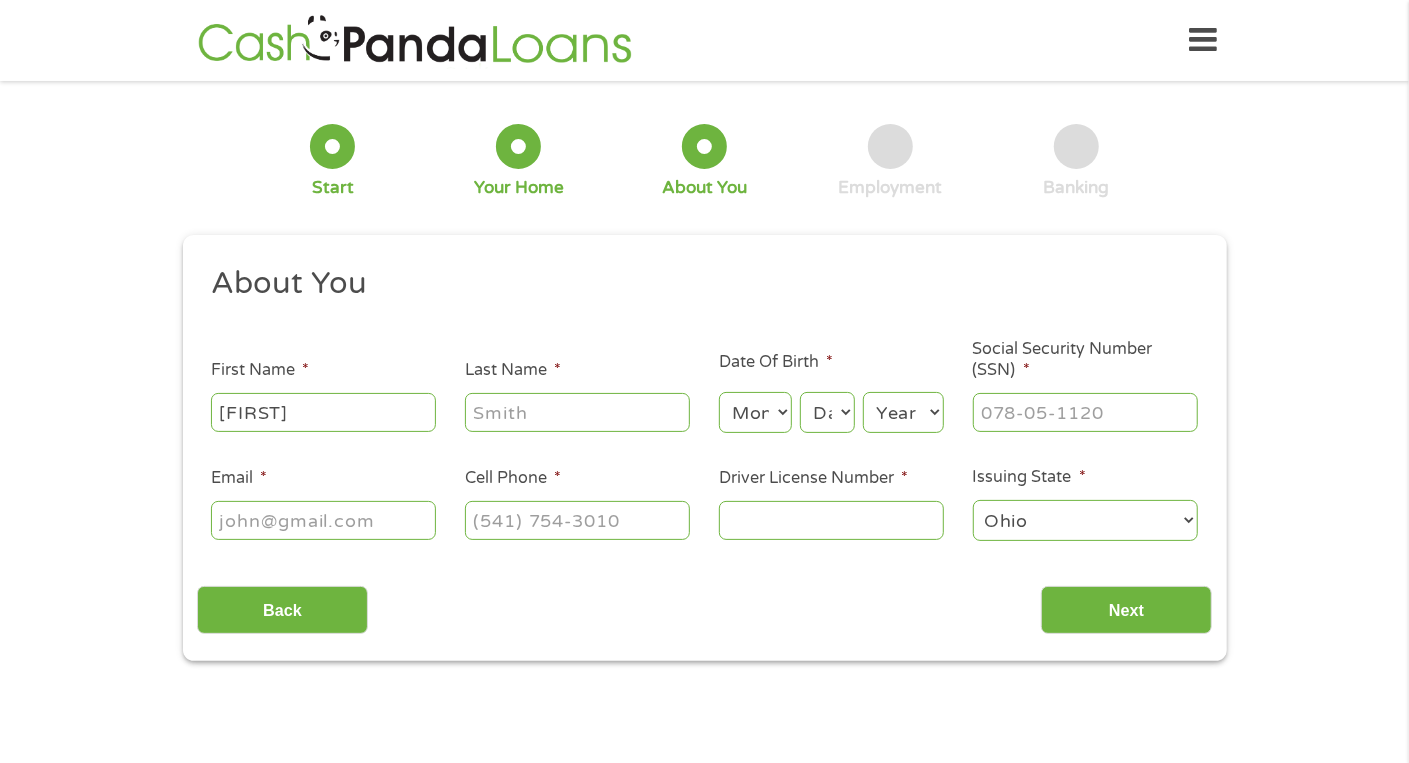 type on "[LAST]" 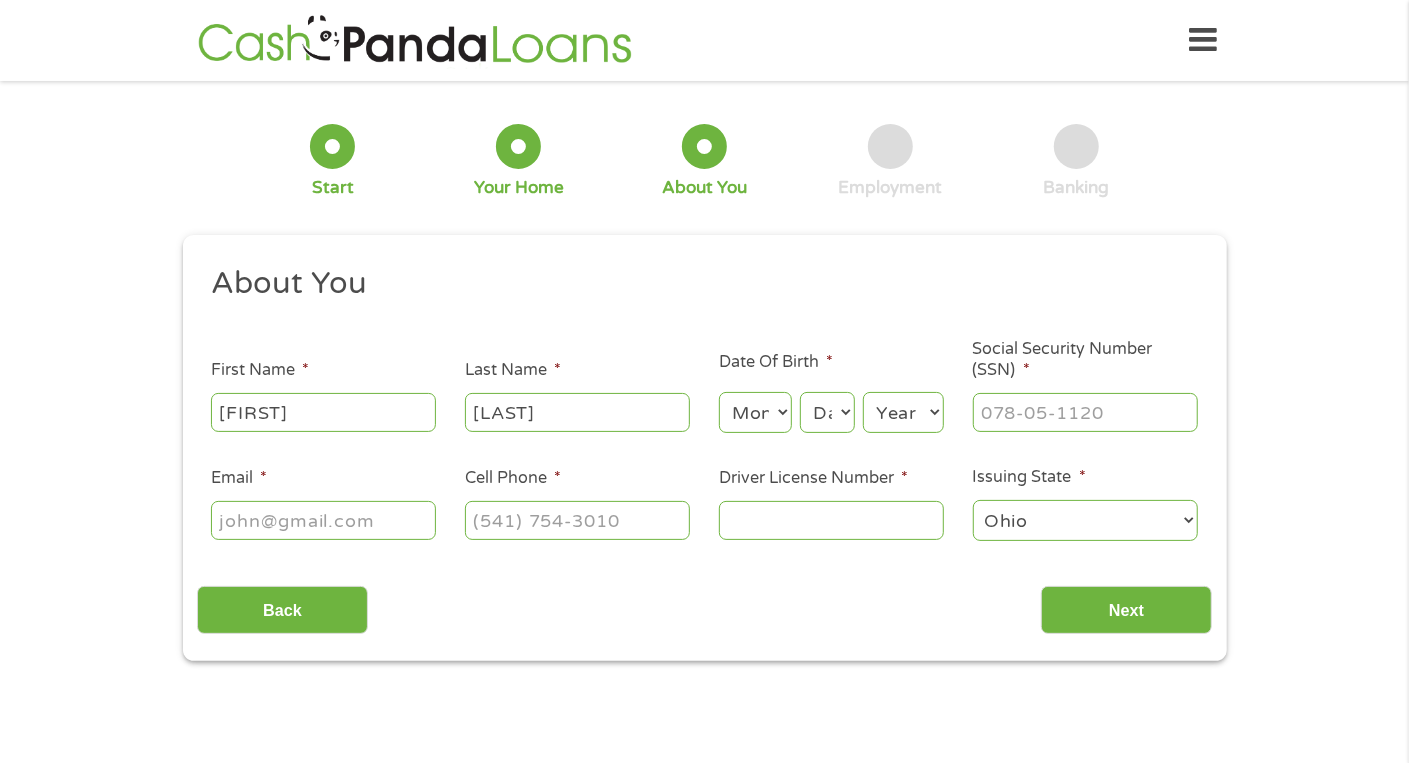 type on "[EMAIL]" 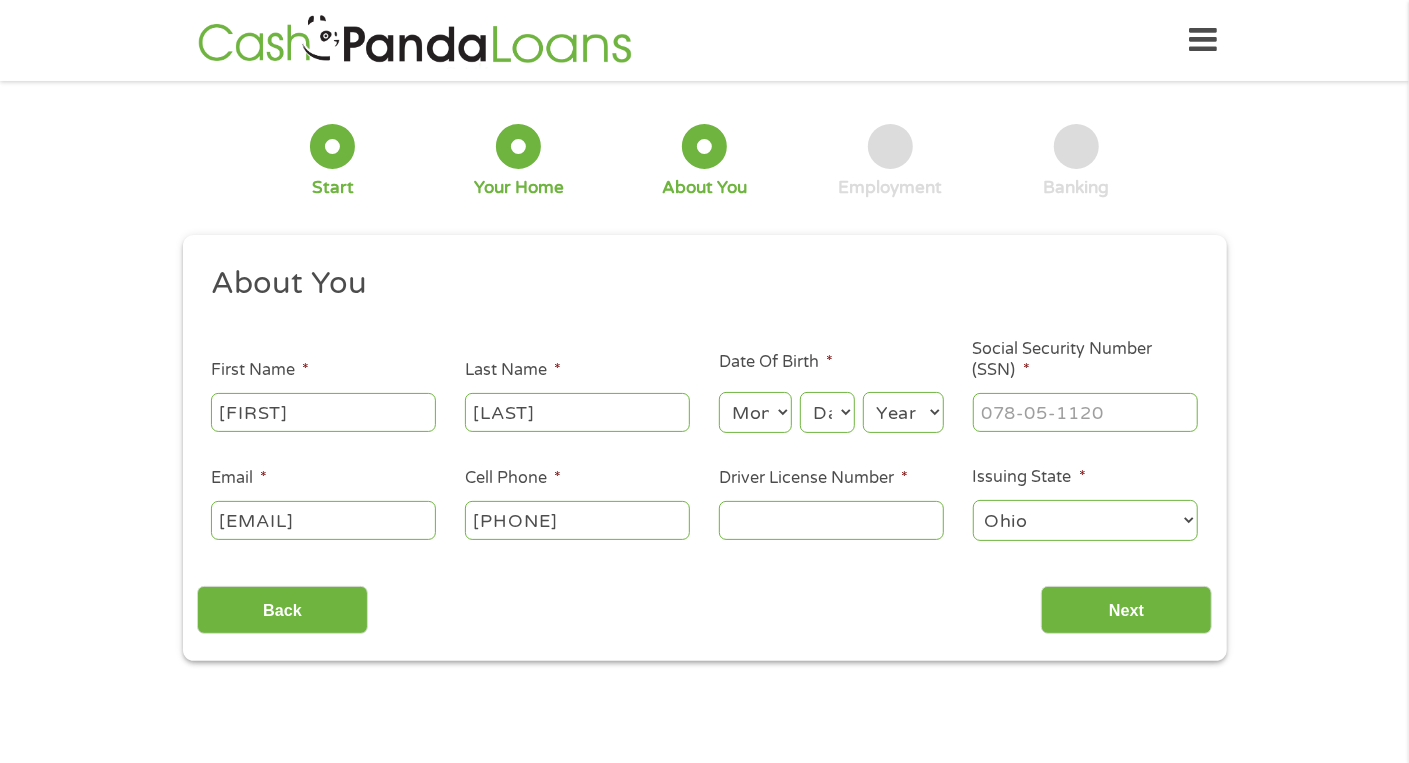 type on "[PHONE]" 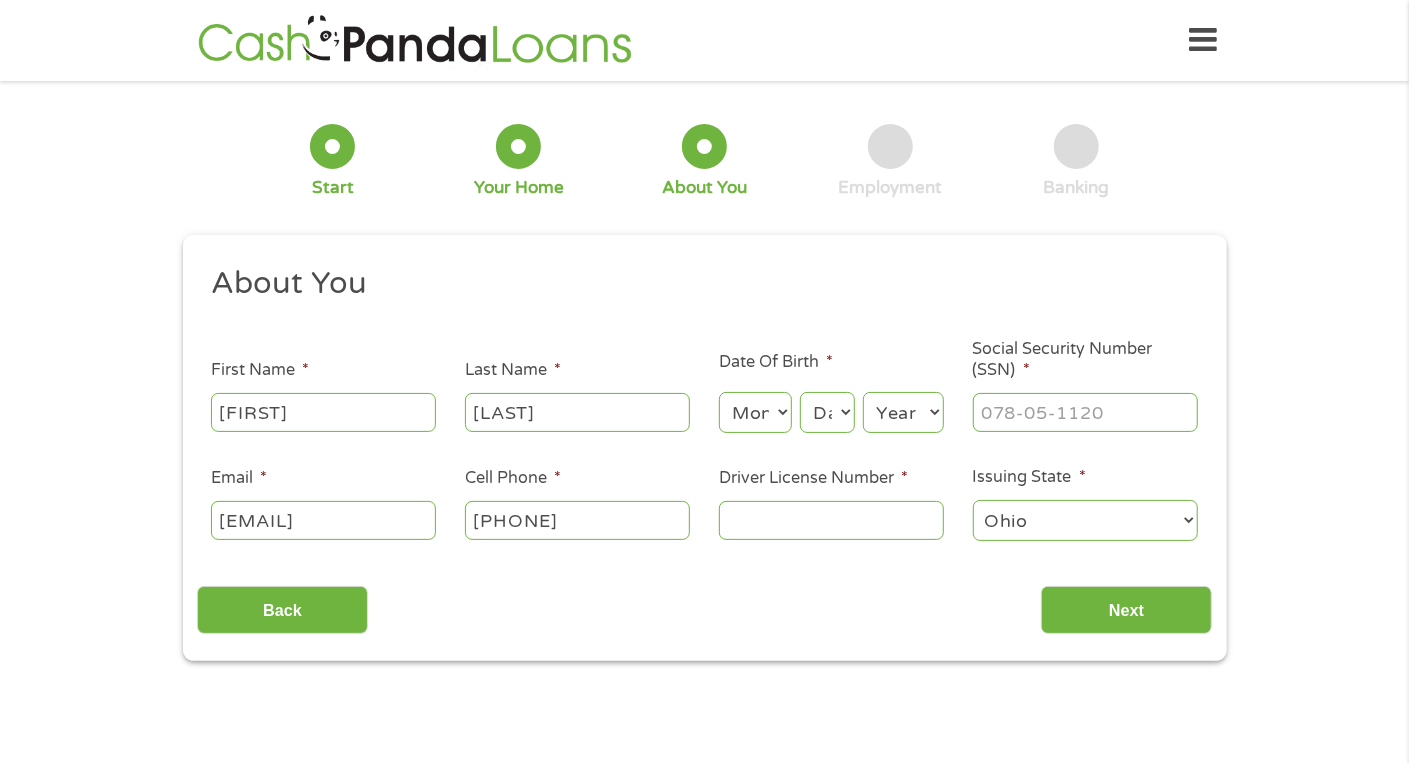 click on "Month 1 2 3 4 5 6 7 8 9 10 11 12" at bounding box center (755, 412) 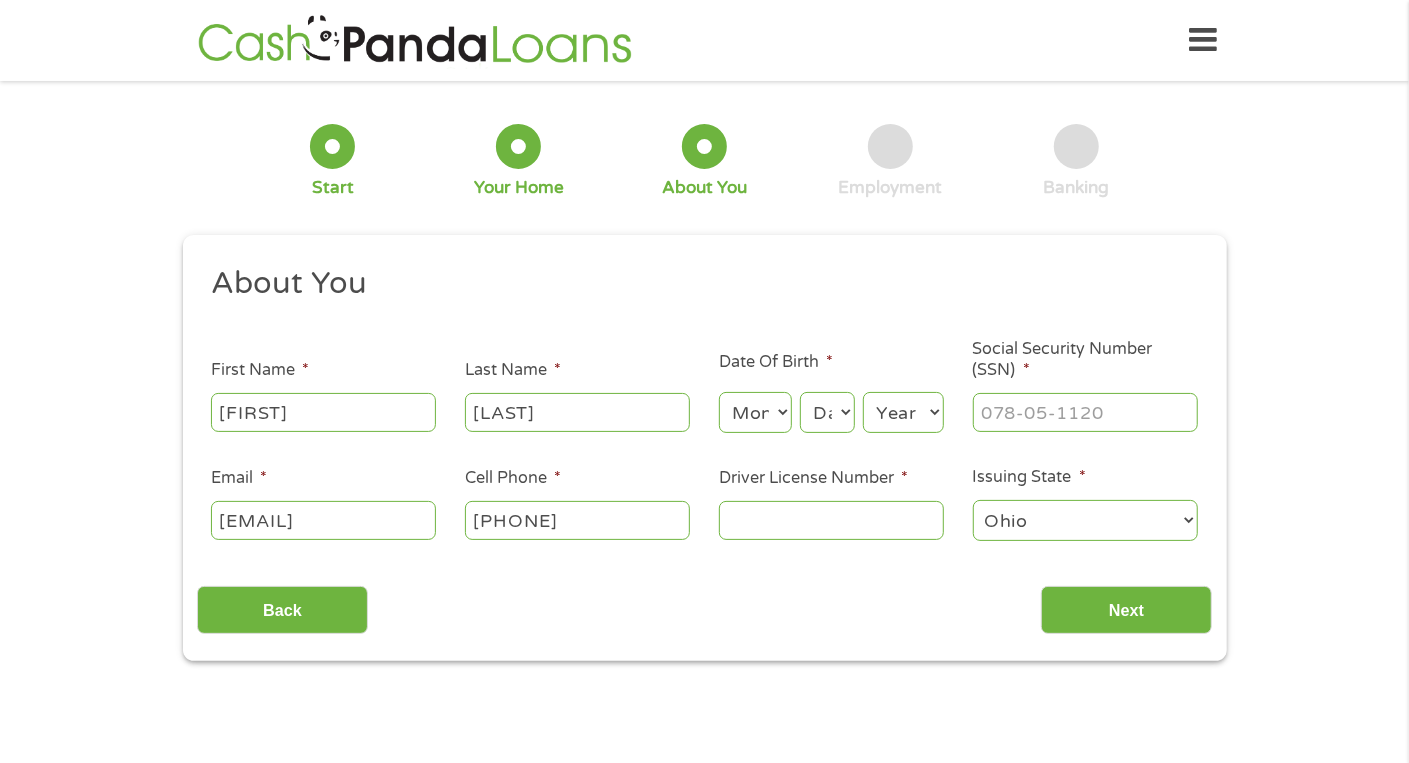 select on "1" 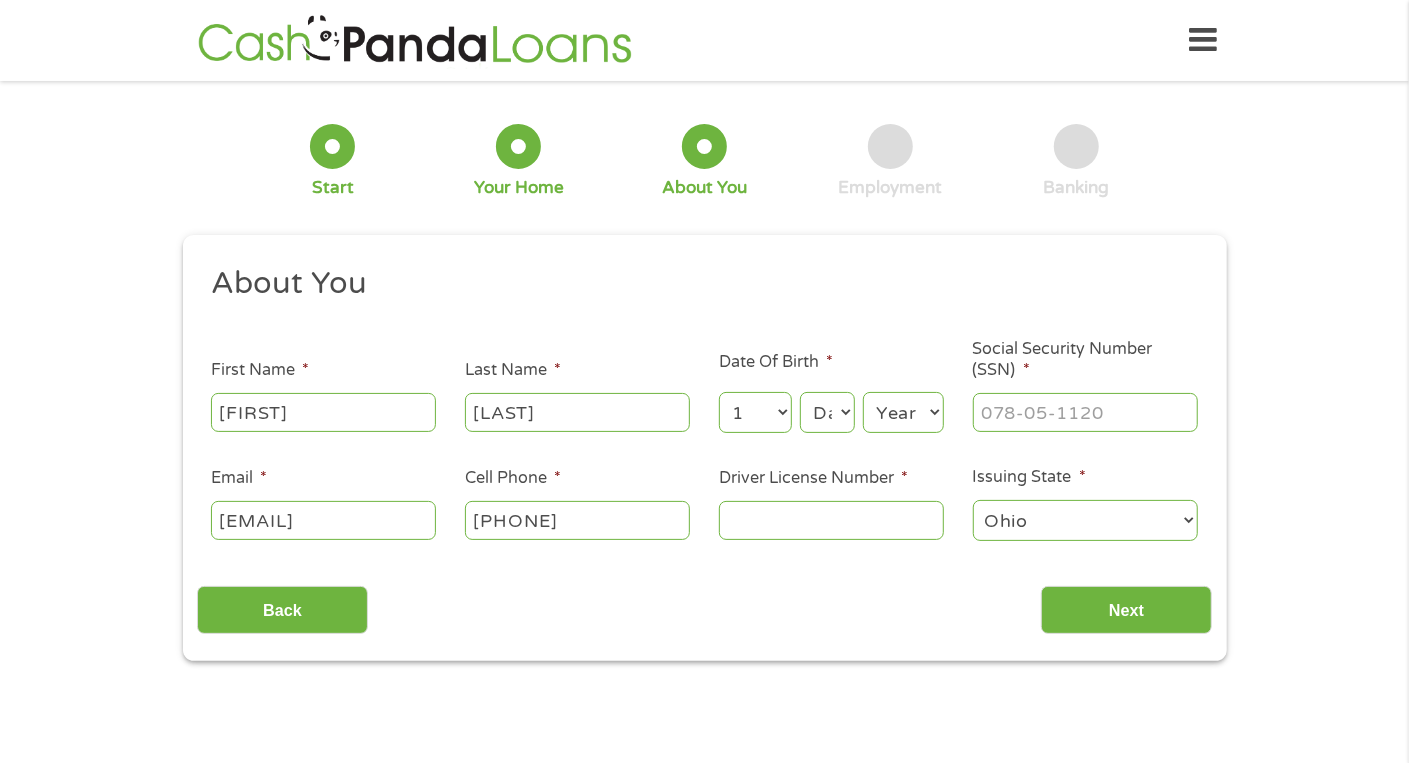 click on "Month 1 2 3 4 5 6 7 8 9 10 11 12" at bounding box center (755, 412) 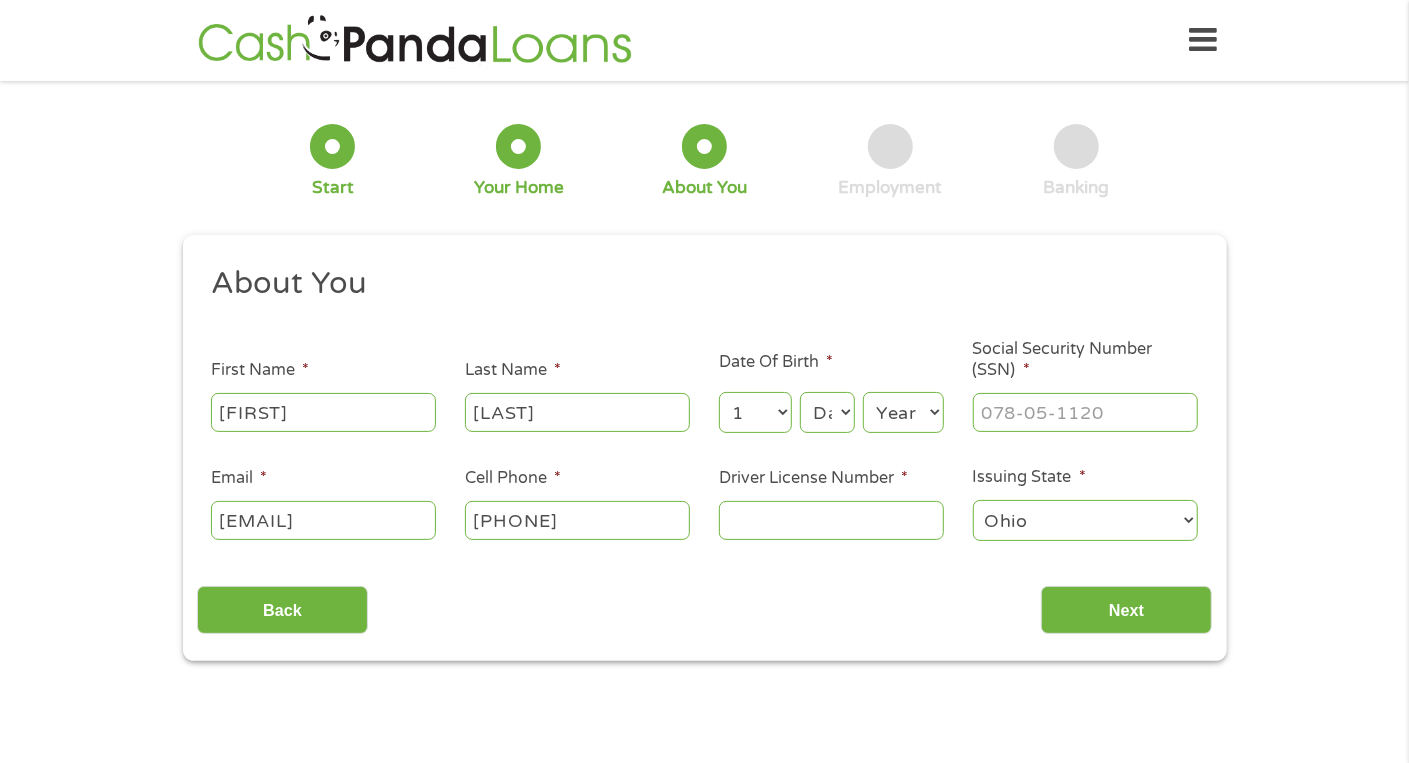 select on "4" 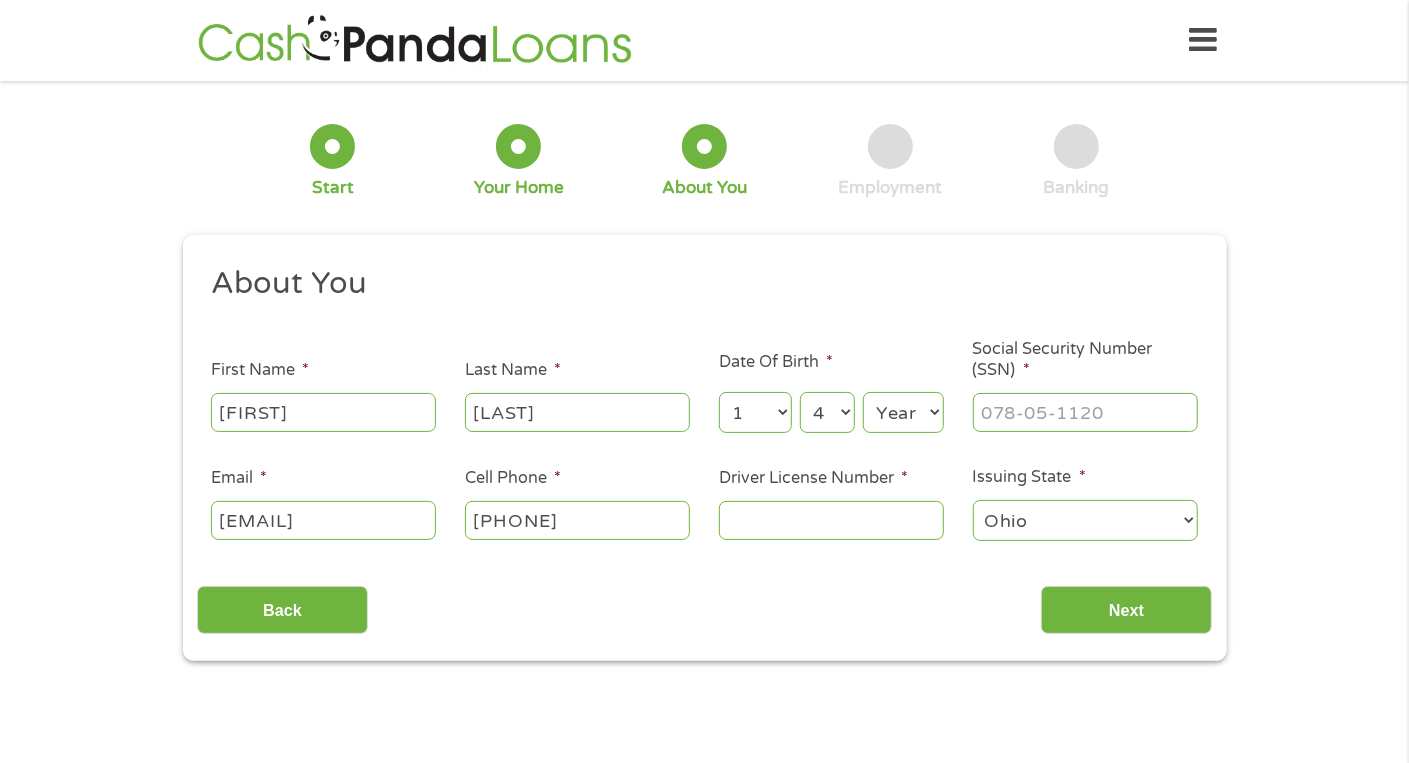 click on "Day 1 2 3 4 5 6 7 8 9 10 11 12 13 14 15 16 17 18 19 20 21 22 23 24 25 26 27 28 29 30 31" at bounding box center (827, 412) 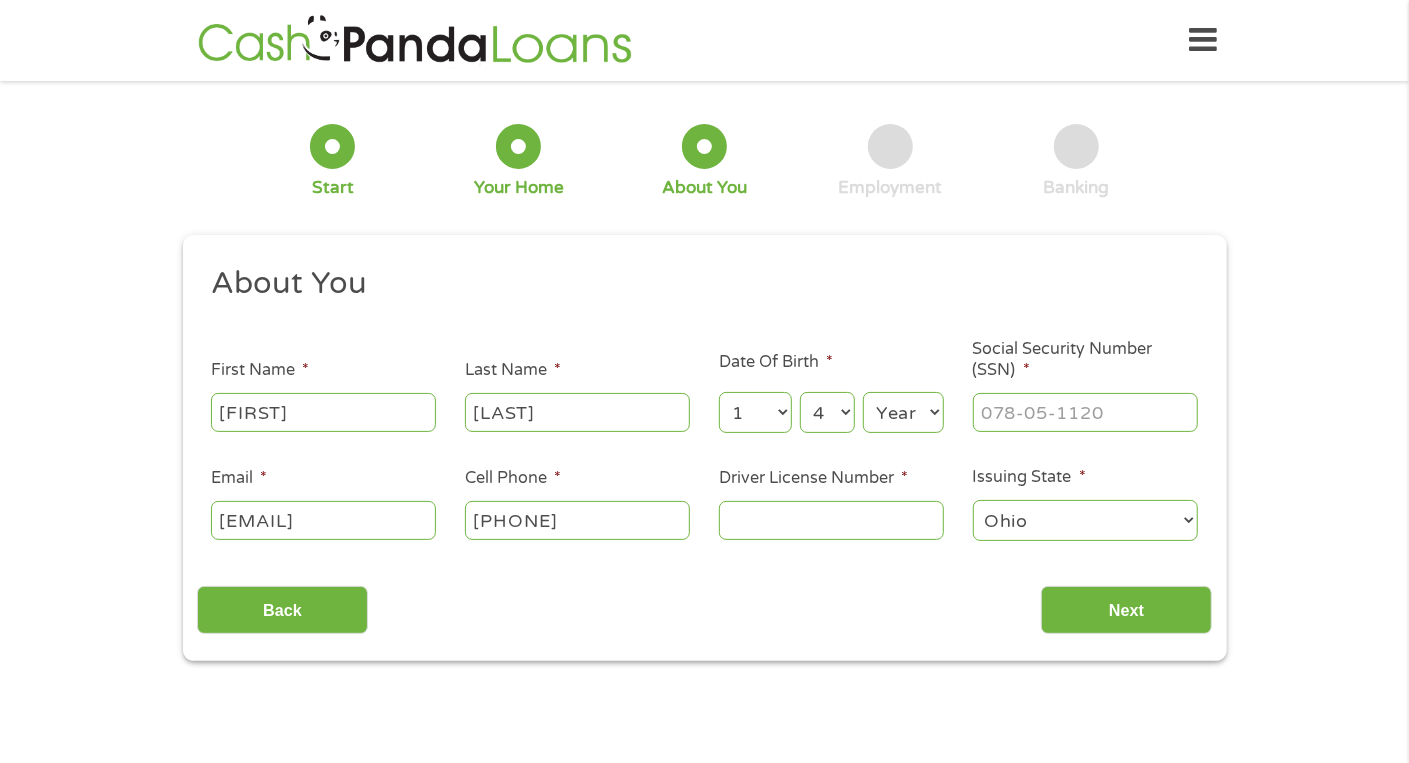 select on "1958" 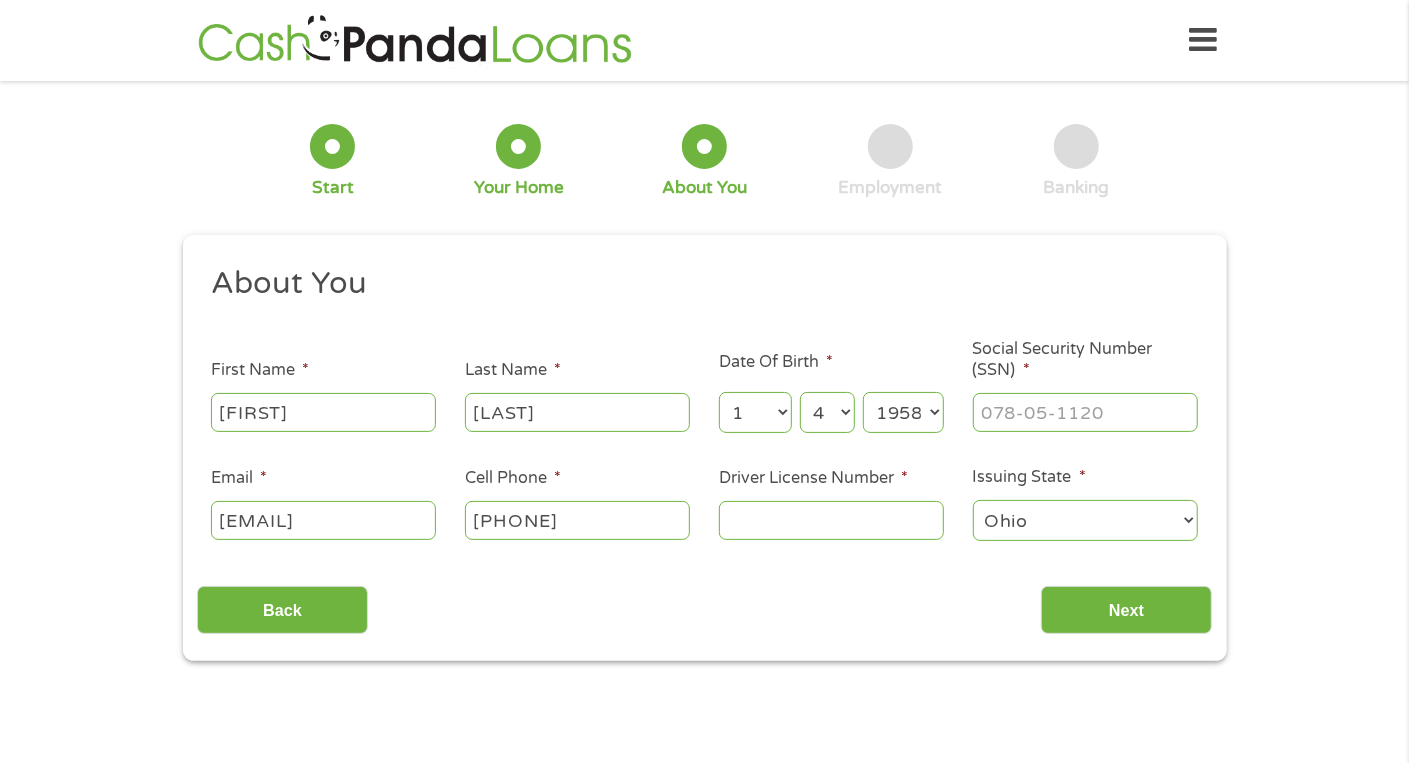 click on "Year 2007 2006 2005 2004 2003 2002 2001 2000 1999 1998 1997 1996 1995 1994 1993 1992 1991 1990 1989 1988 1987 1986 1985 1984 1983 1982 1981 1980 1979 1978 1977 1976 1975 1974 1973 1972 1971 1970 1969 1968 1967 1966 1965 1964 1963 1962 1961 1960 1959 1958 1957 1956 1955 1954 1953 1952 1951 1950 1949 1948 1947 1946 1945 1944 1943 1942 1941 1940 1939 1938 1937 1936 1935 1934 1933 1932 1931 1930 1929 1928 1927 1926 1925 1924 1923 1922 1921 1920" at bounding box center (903, 412) 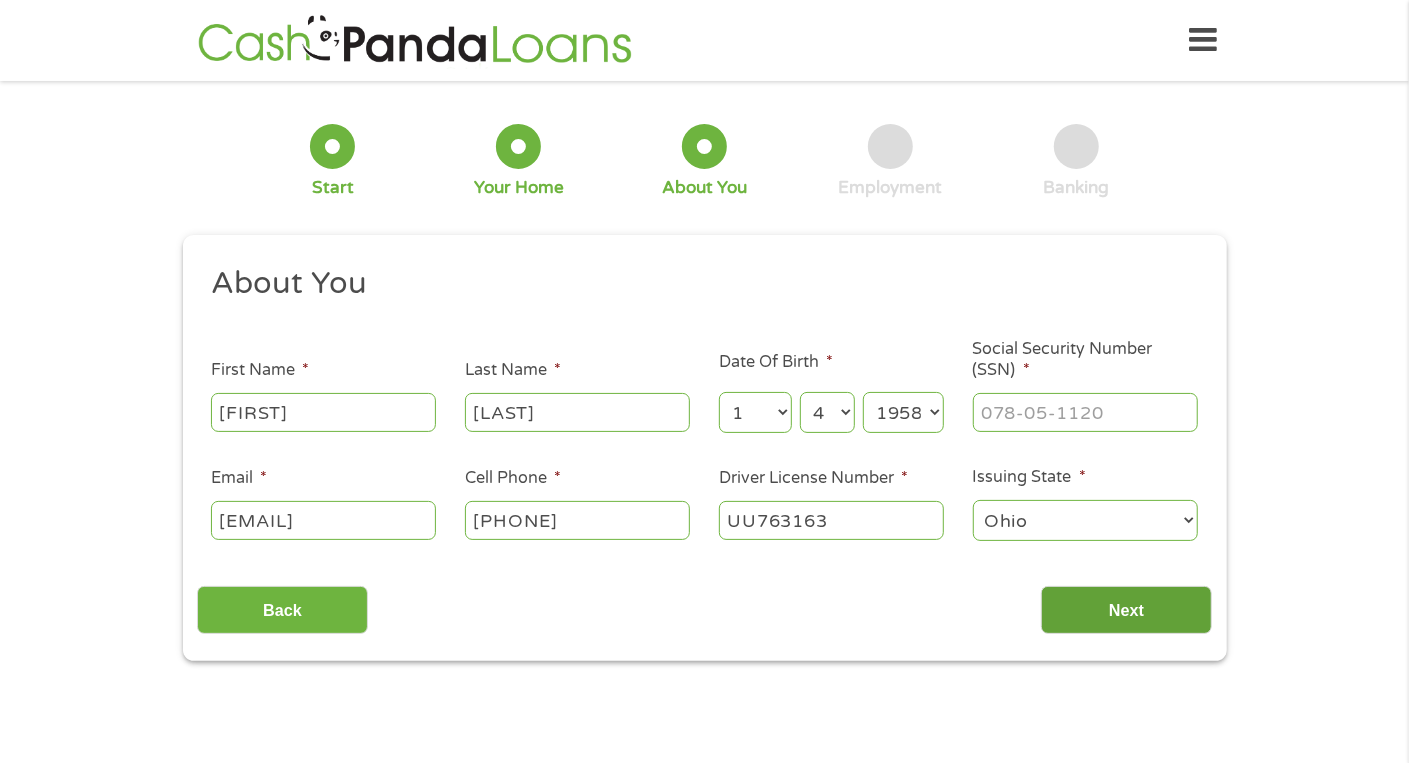 type on "UU763163" 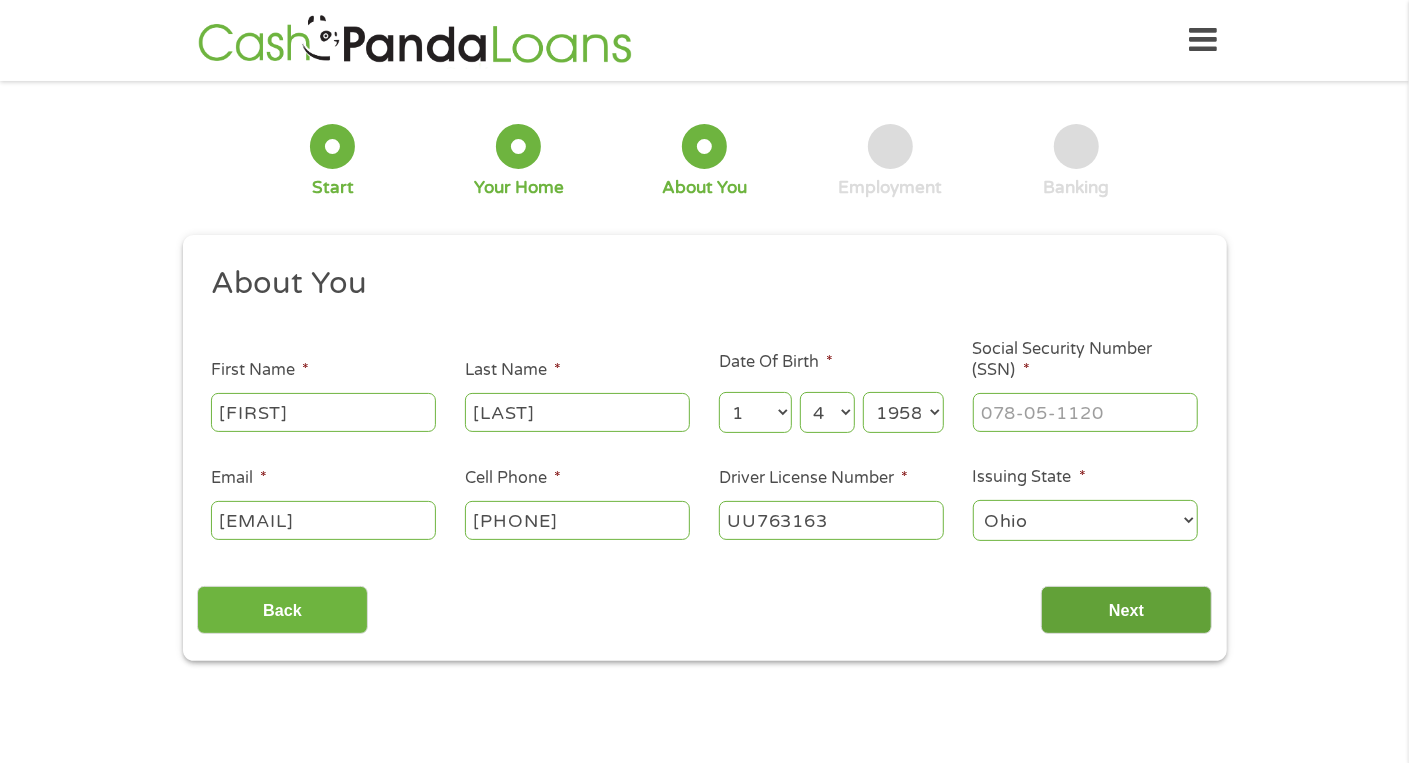 scroll, scrollTop: 7, scrollLeft: 8, axis: both 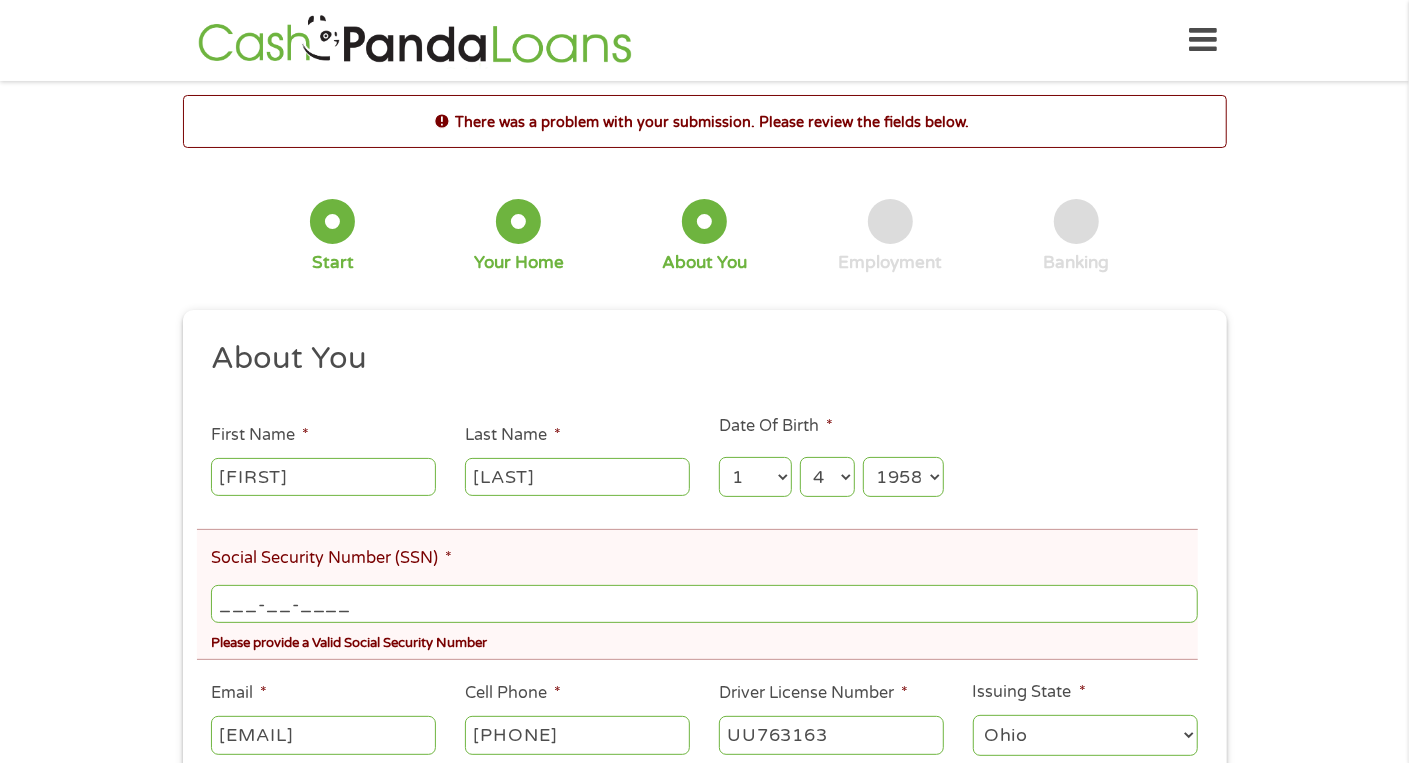 click on "___-__-____" at bounding box center [704, 604] 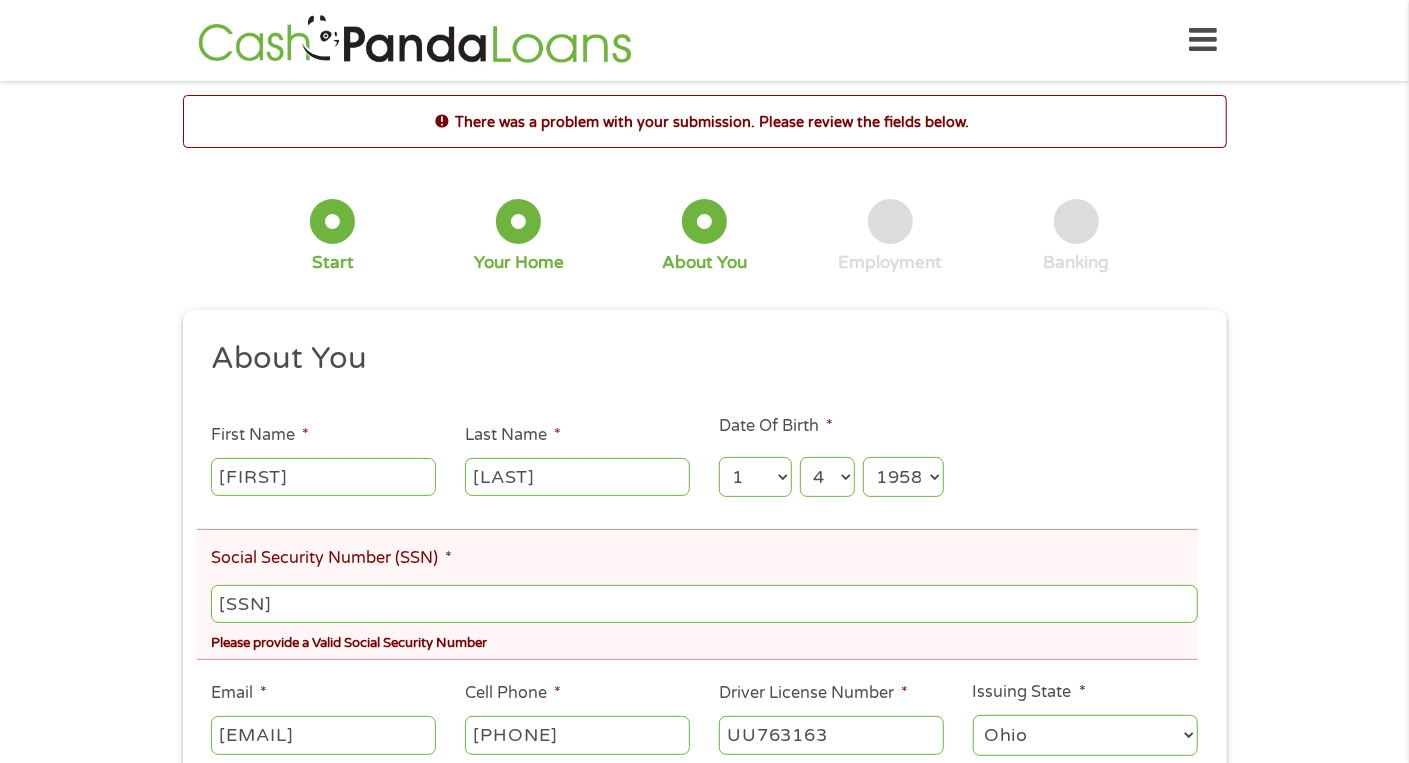 type on "[SSN]" 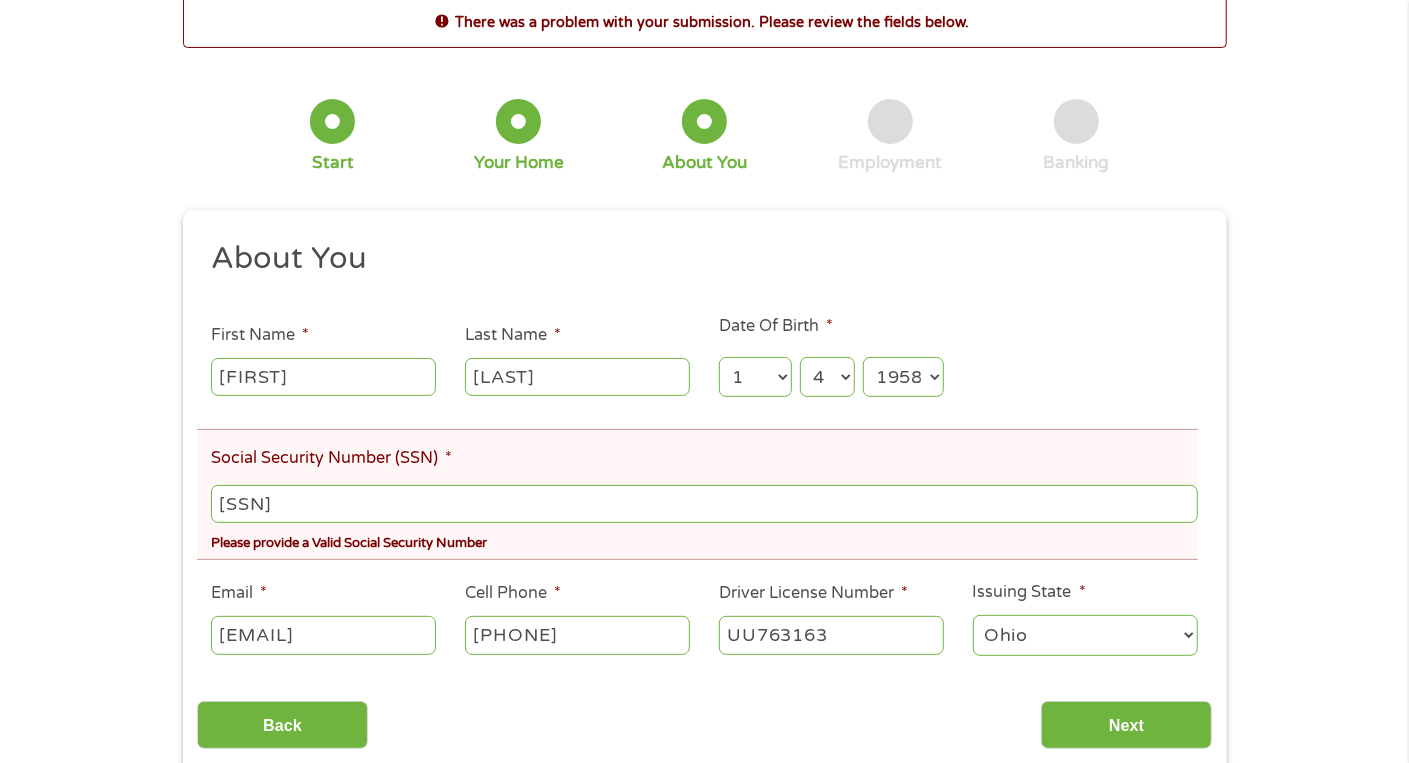 scroll, scrollTop: 200, scrollLeft: 0, axis: vertical 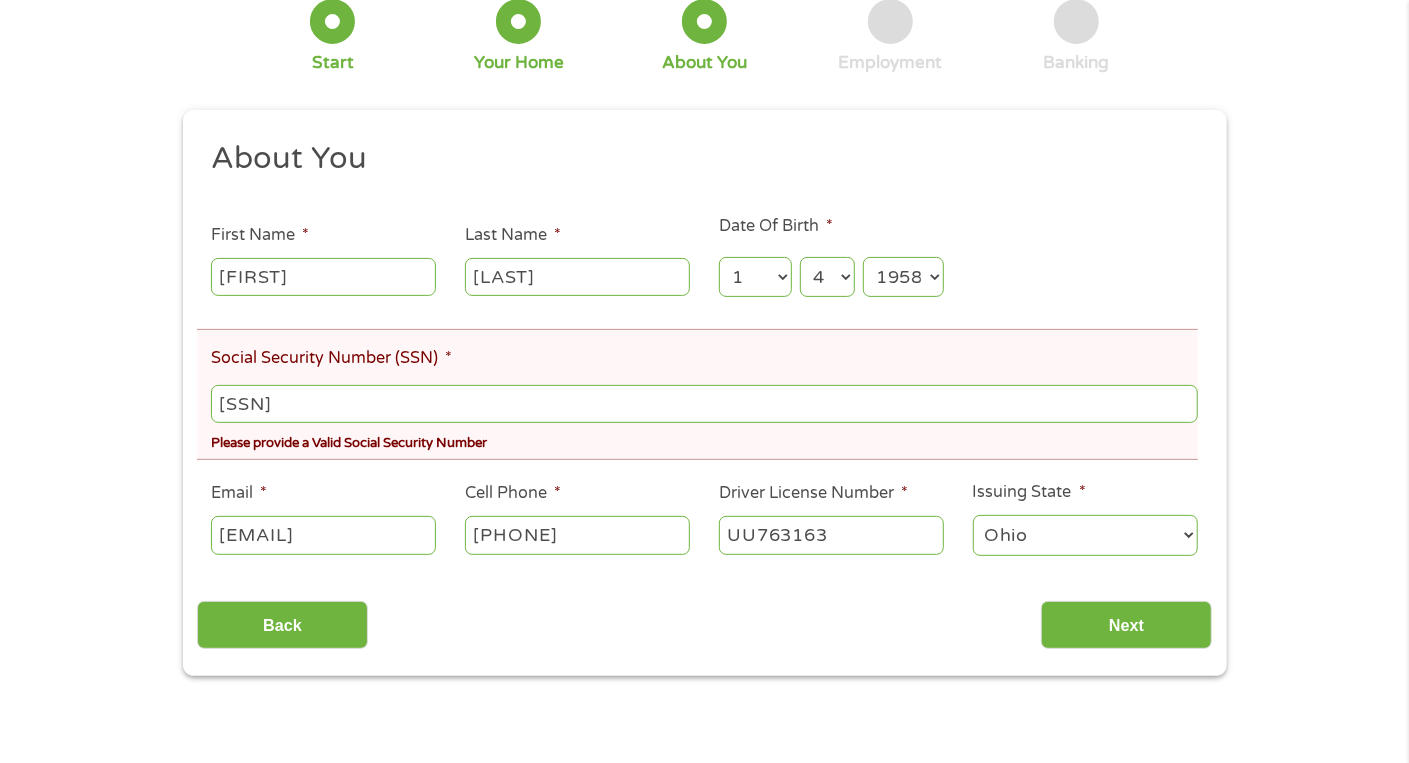 click on "[EMAIL]" at bounding box center (323, 535) 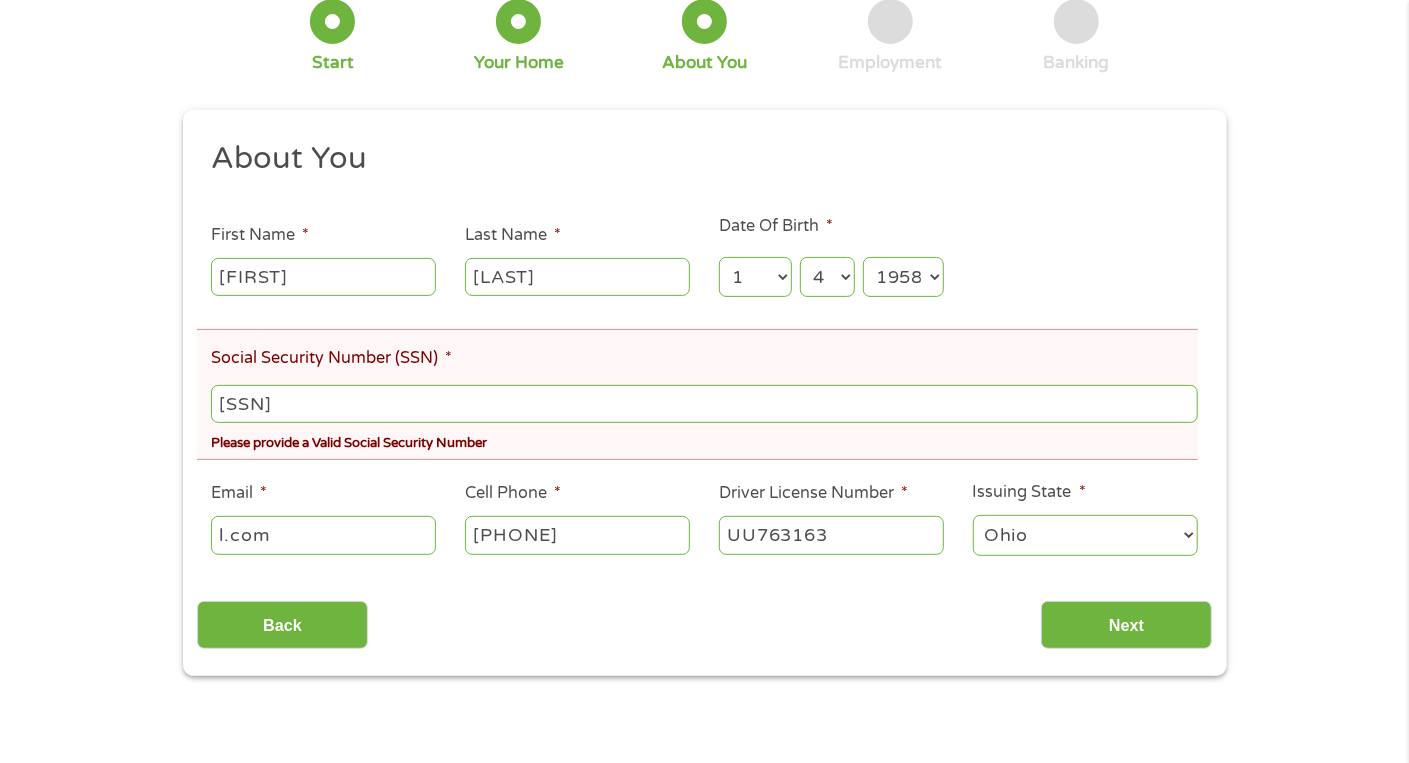 click on "l.com" at bounding box center (323, 535) 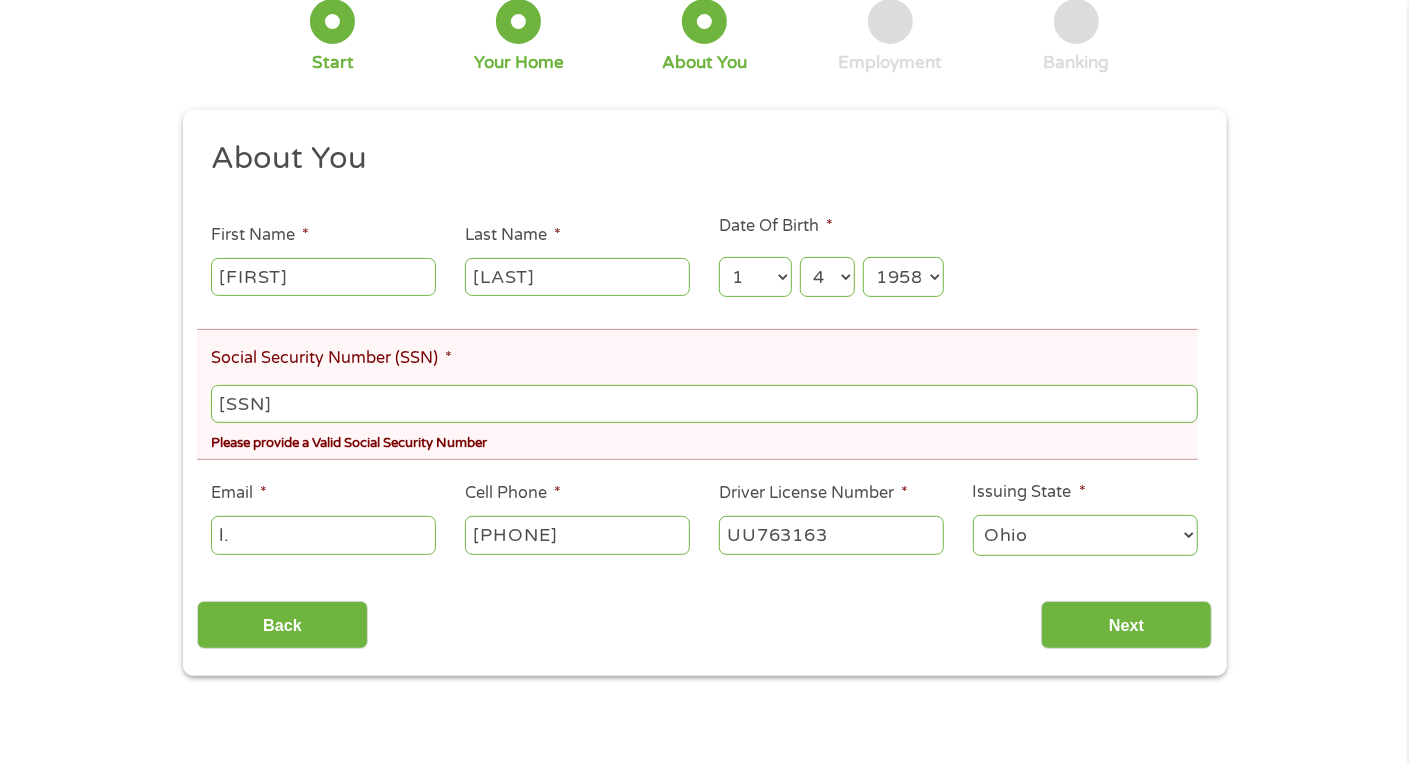 type on "l" 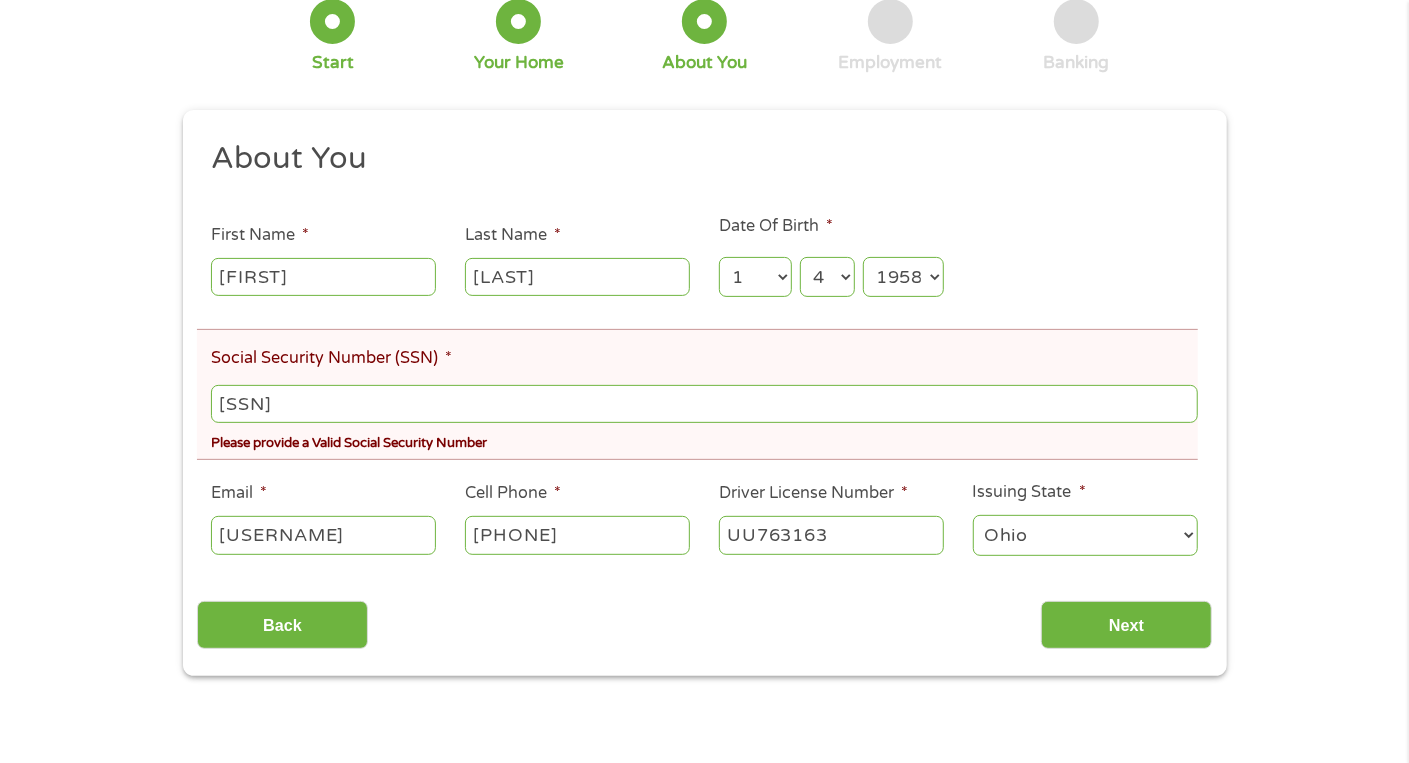 type on "[EMAIL]" 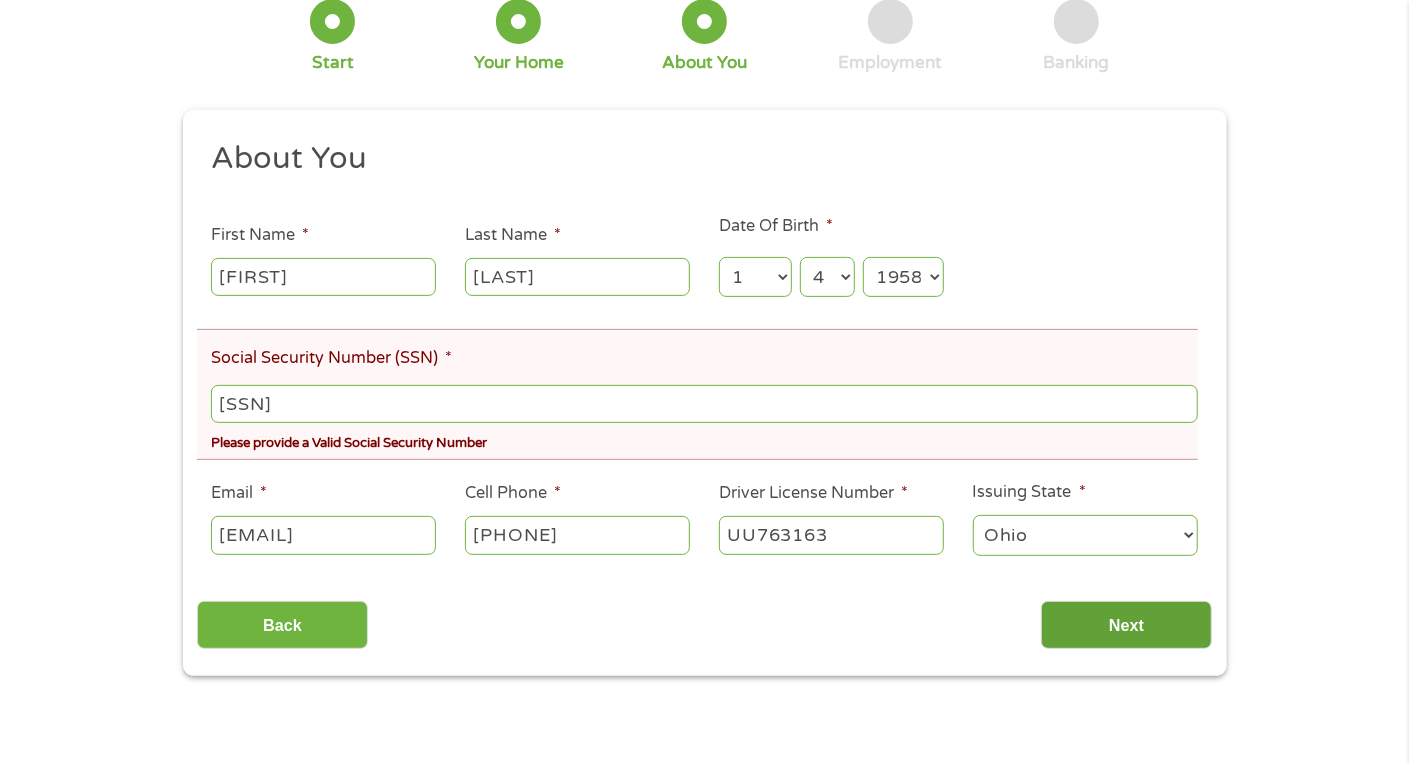 click on "Next" at bounding box center (1126, 625) 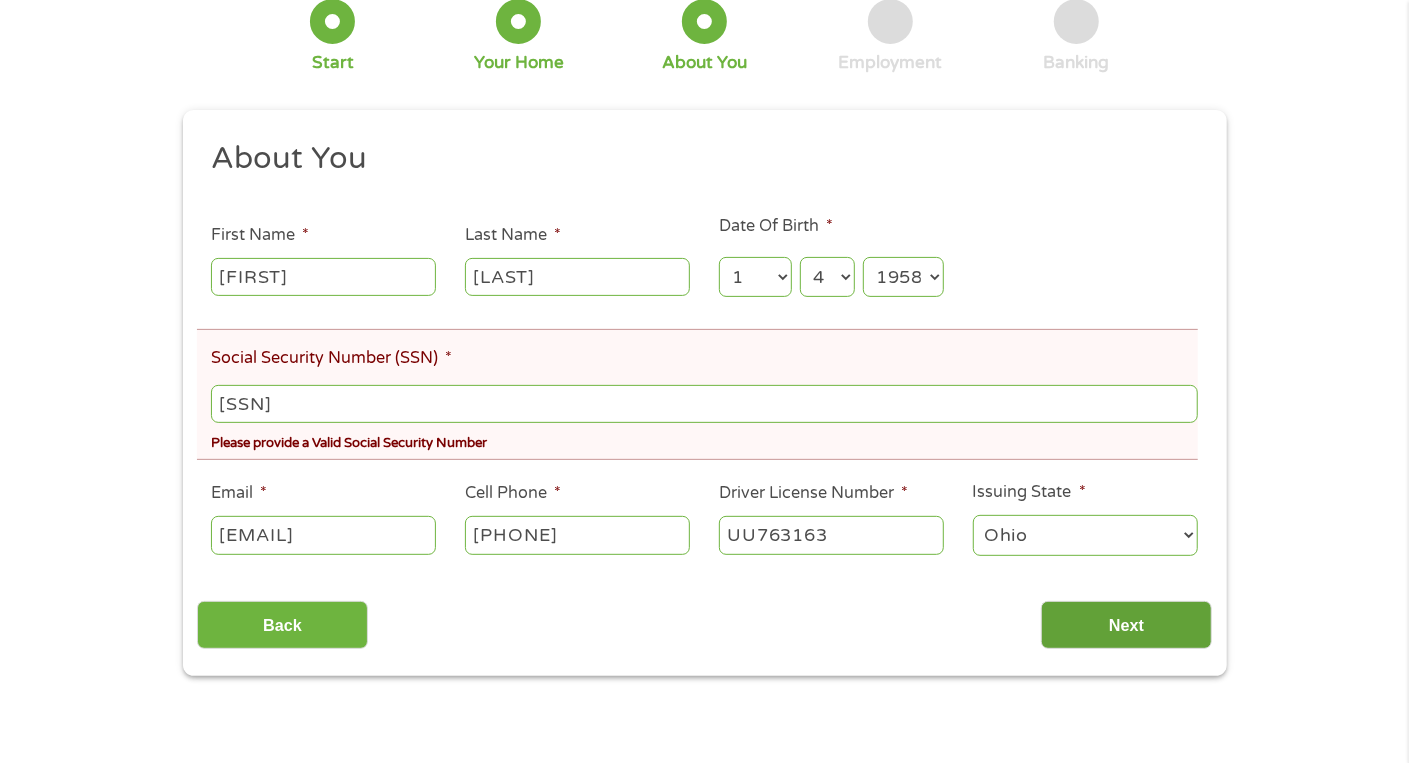 scroll, scrollTop: 7, scrollLeft: 8, axis: both 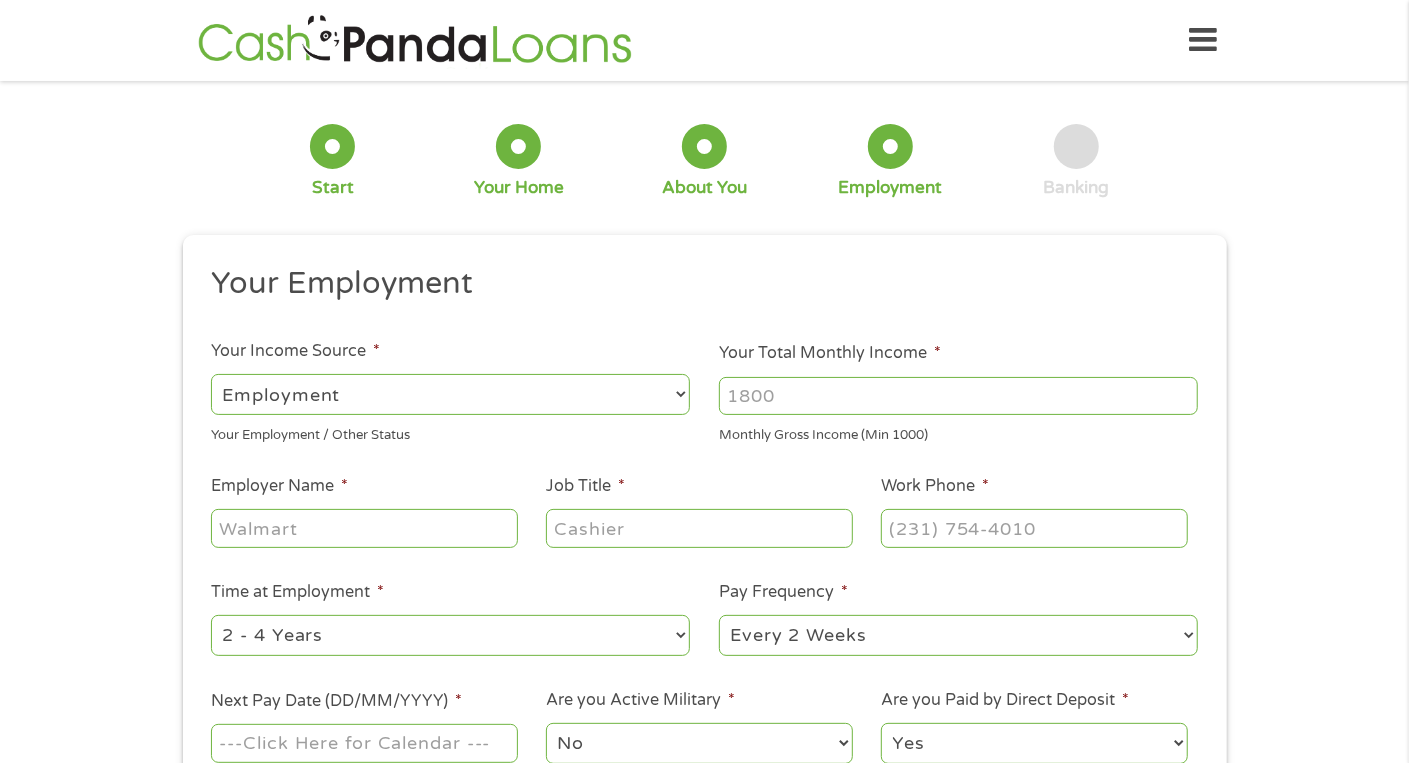 click on "--- Choose one --- Employment Self Employed Benefits" at bounding box center (450, 394) 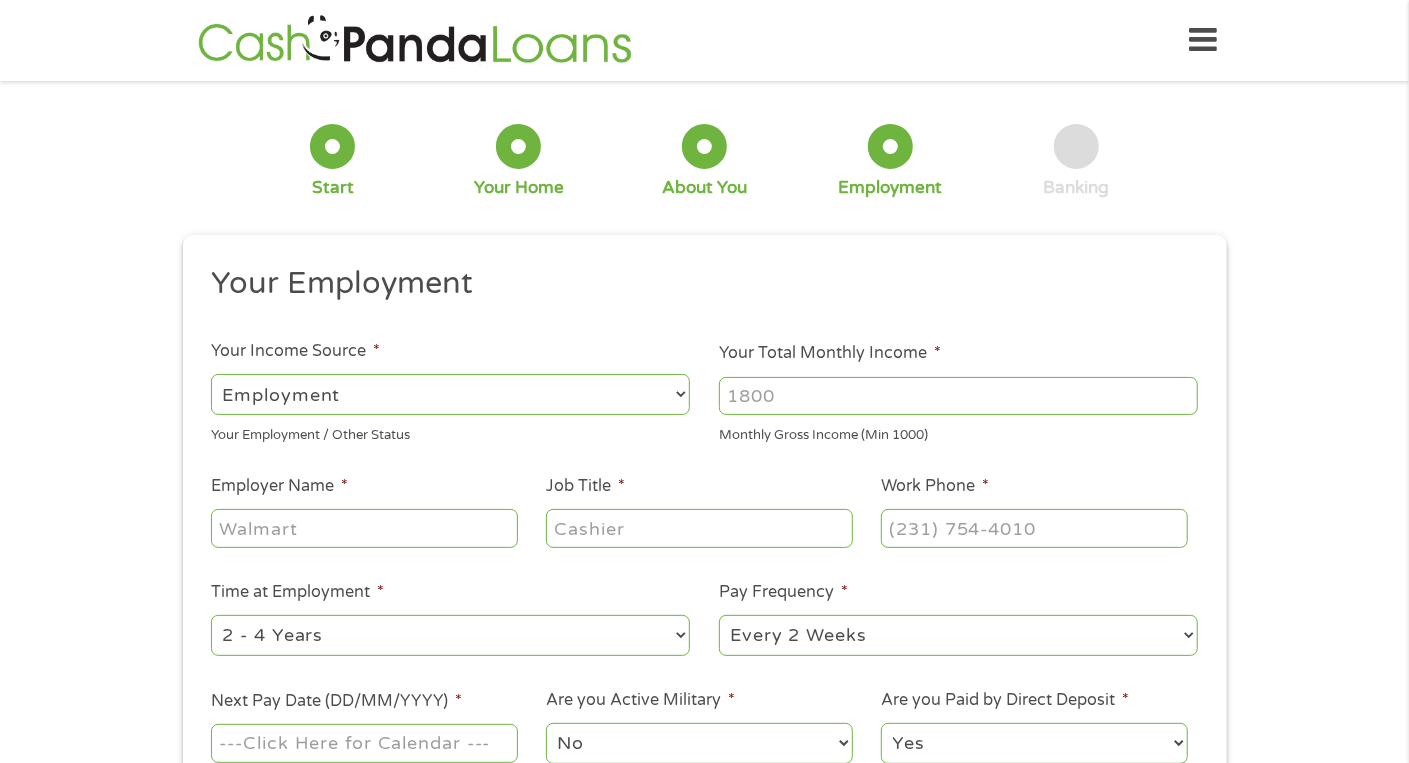 click on "--- Choose one --- Employment Self Employed Benefits" at bounding box center [450, 394] 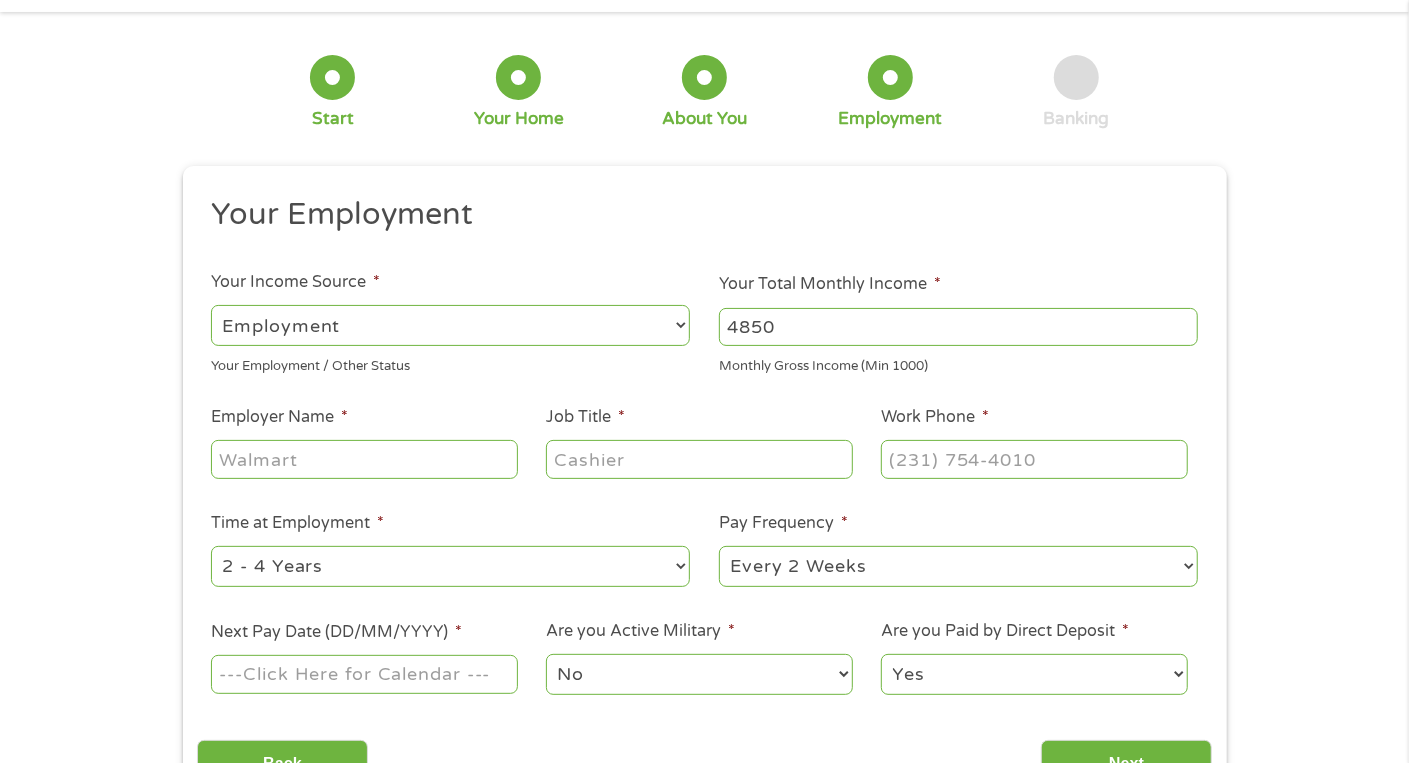 scroll, scrollTop: 200, scrollLeft: 0, axis: vertical 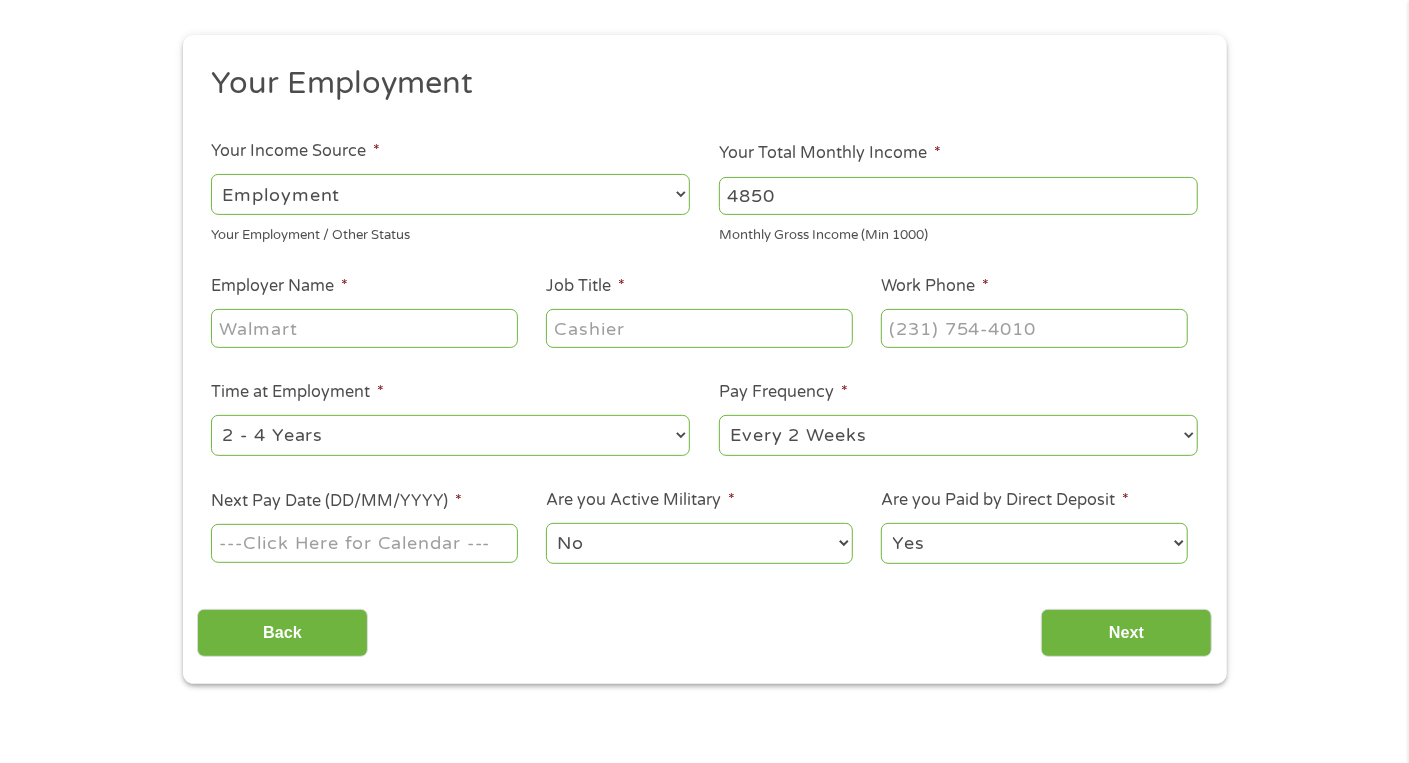type on "4850" 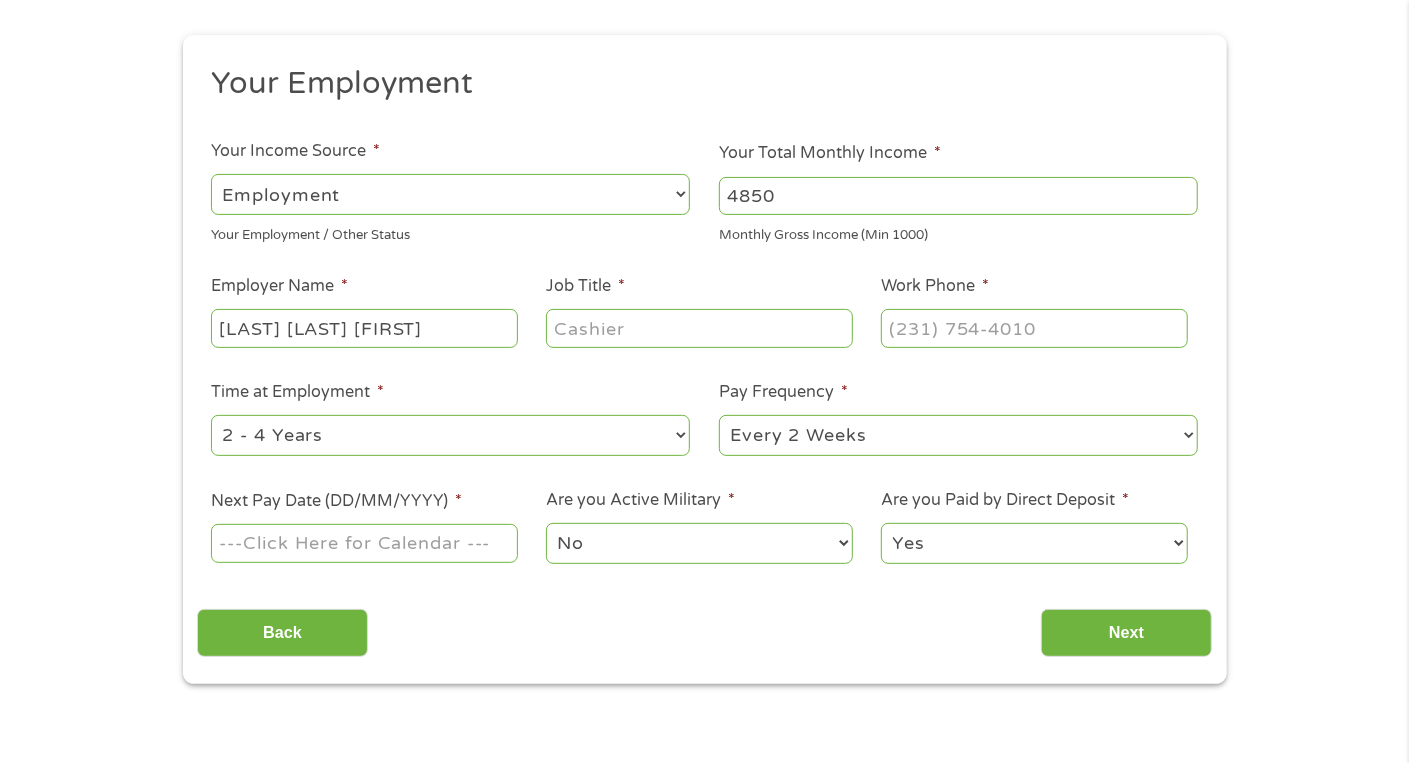 scroll, scrollTop: 0, scrollLeft: 5, axis: horizontal 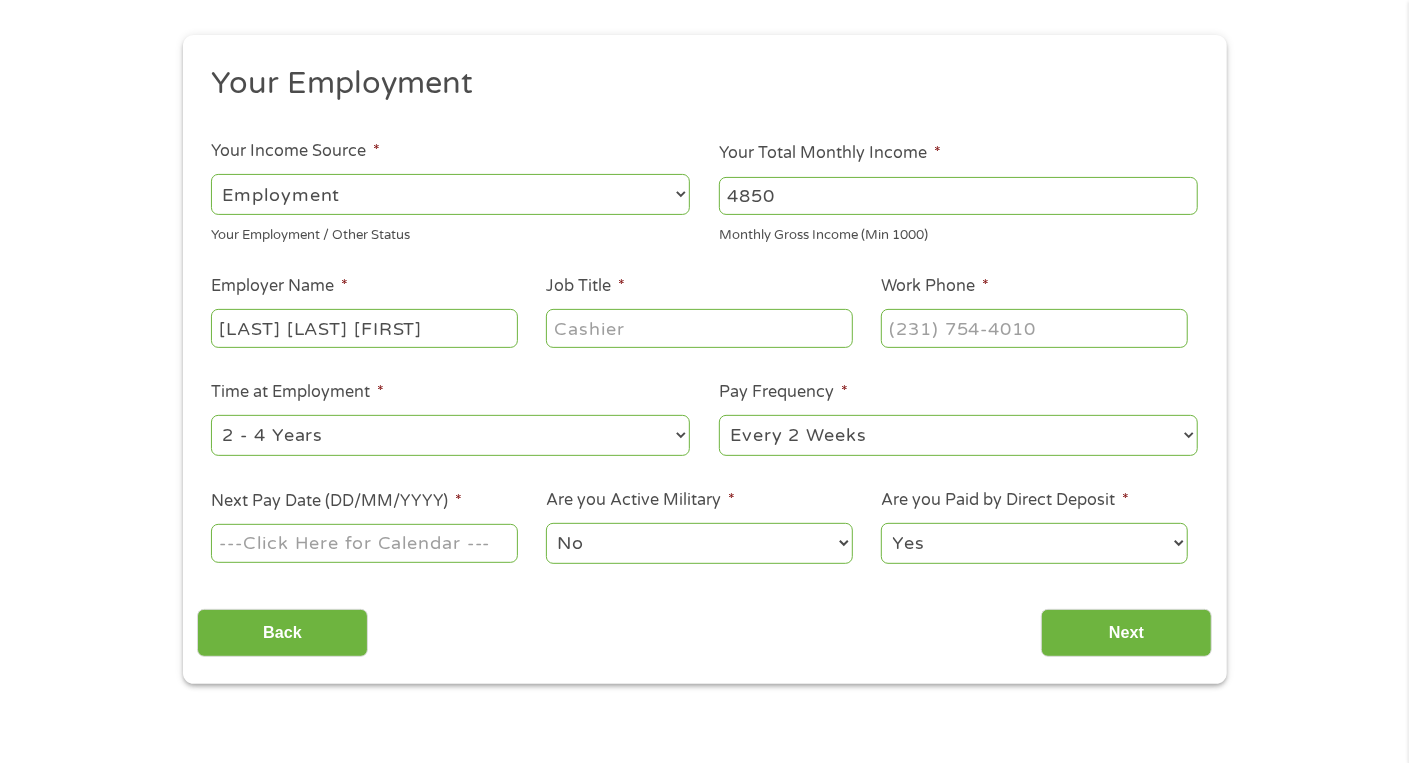 type on "[LAST] [LAST] [FIRST]" 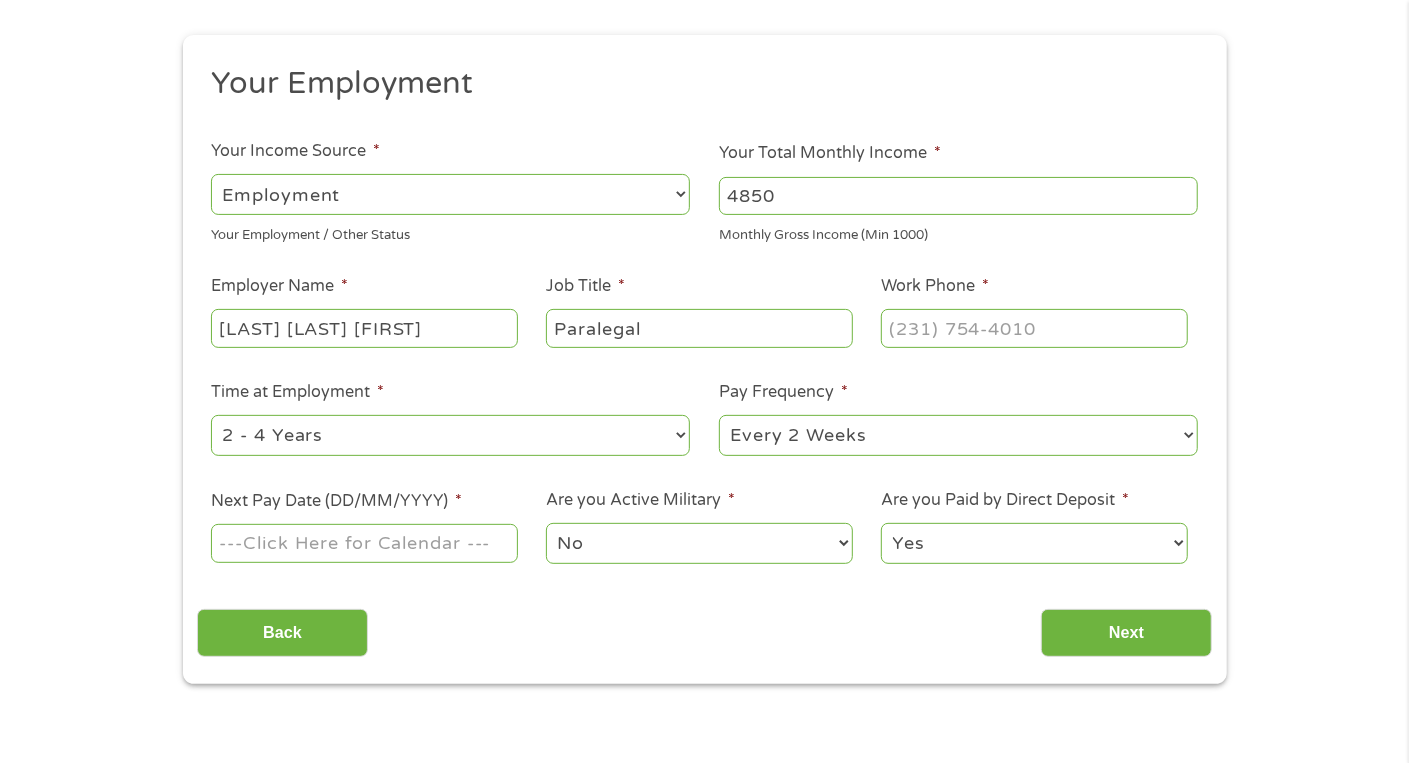 type on "Paralegal" 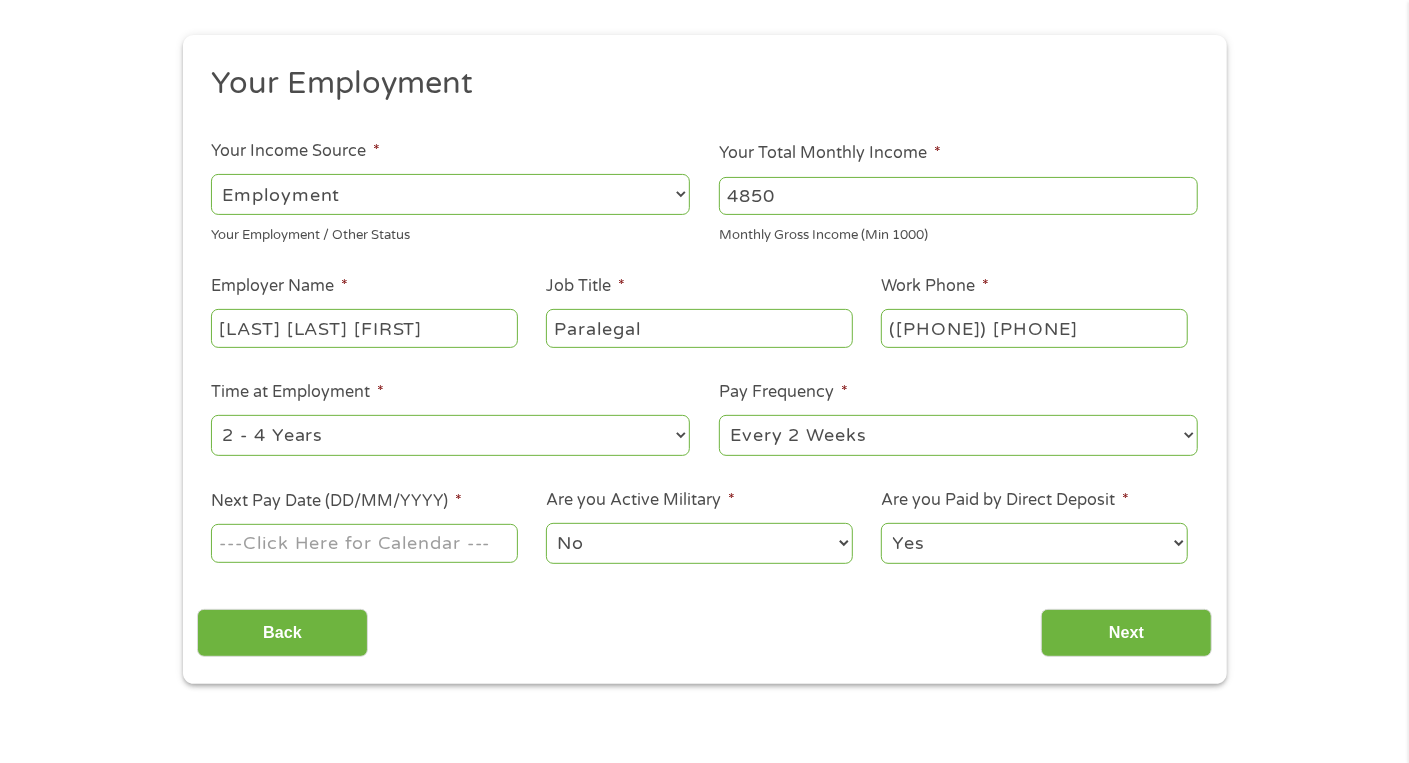 type on "[PHONE]" 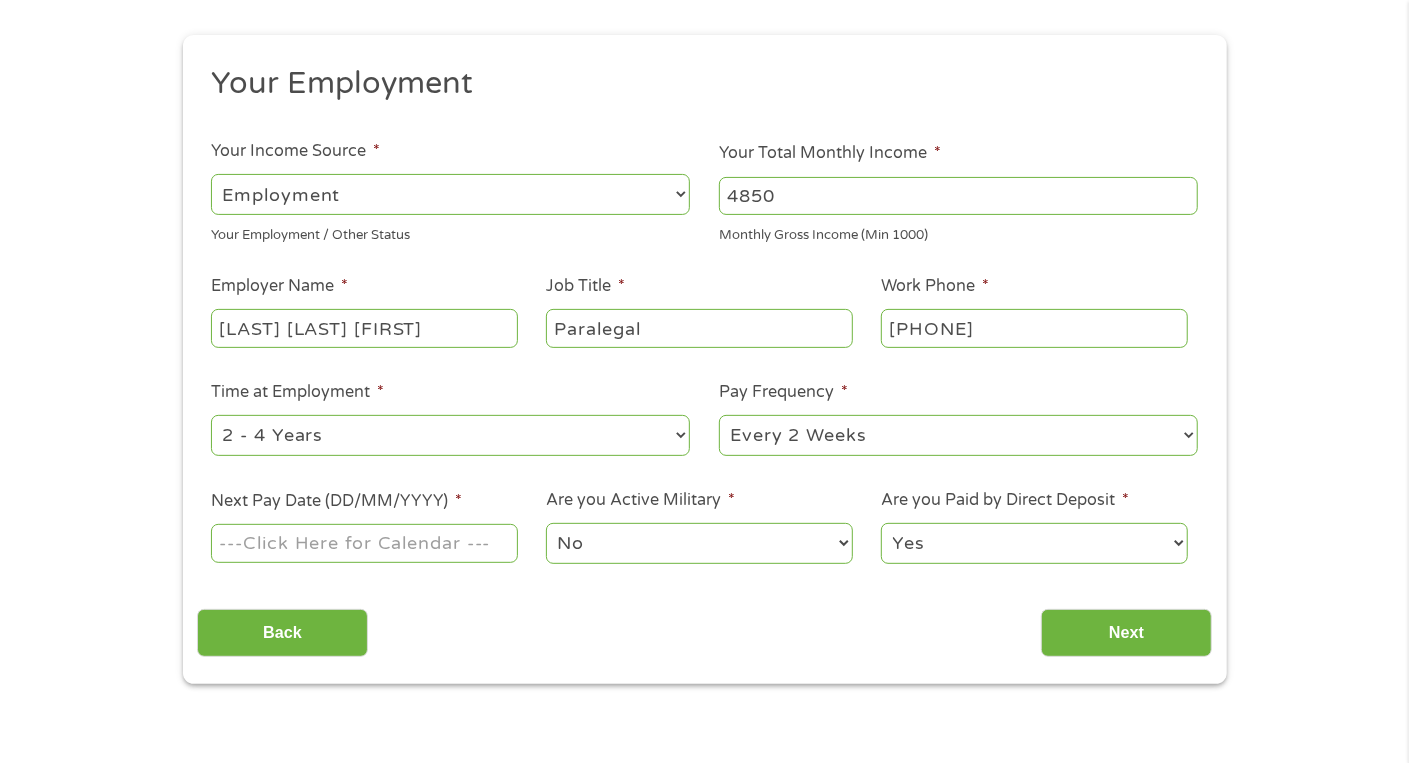 click on "--- Choose one --- Every 2 Weeks Every Week Monthly Semi-Monthly" at bounding box center (958, 435) 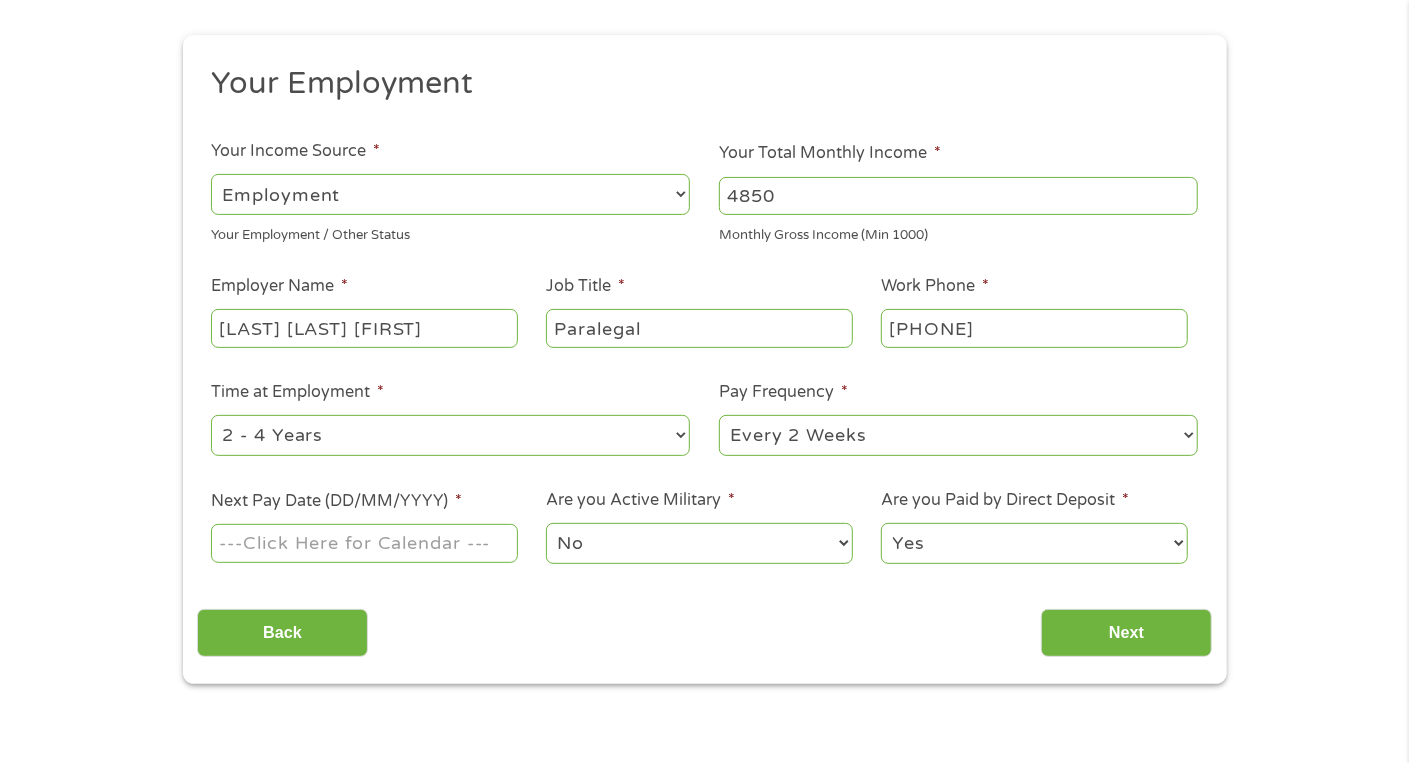 select on "semimonthly" 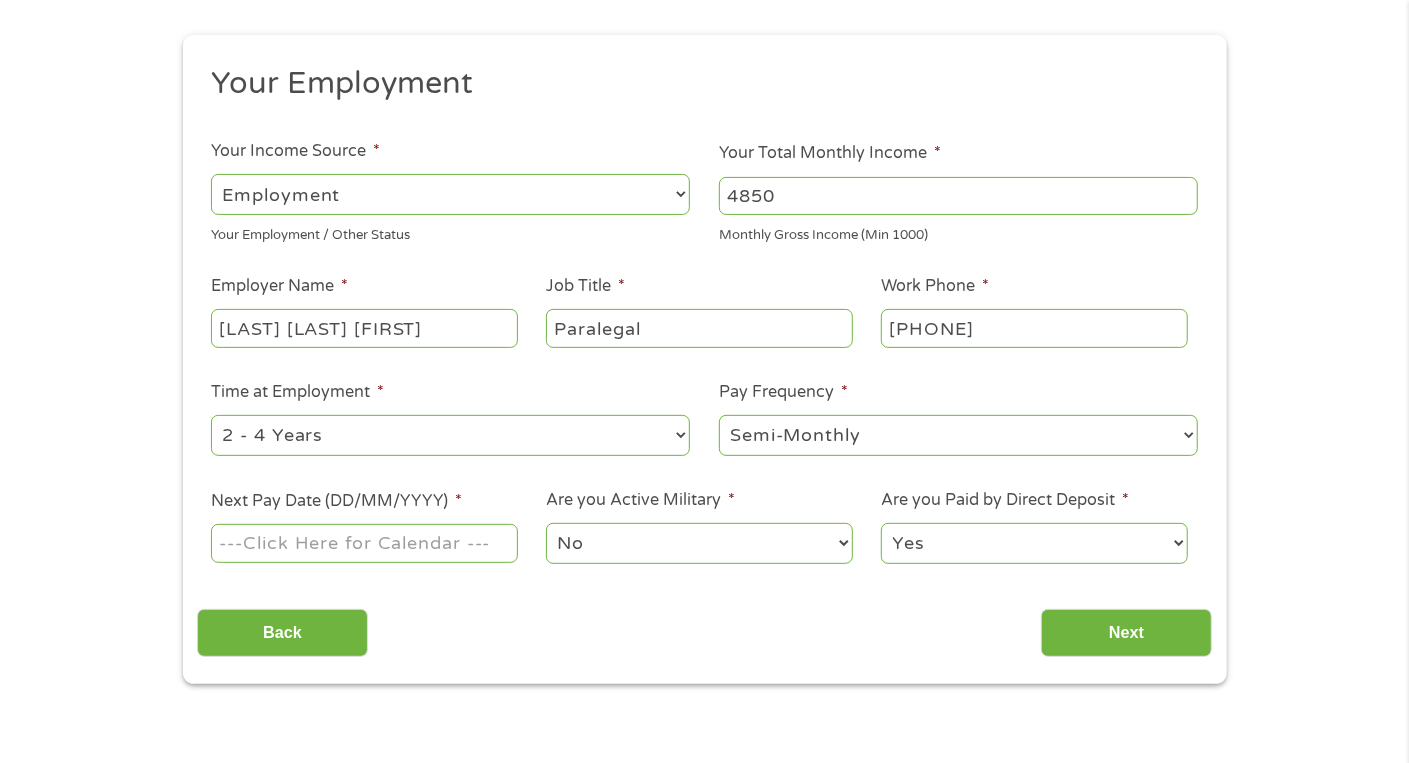 click on "--- Choose one --- Every 2 Weeks Every Week Monthly Semi-Monthly" at bounding box center [958, 435] 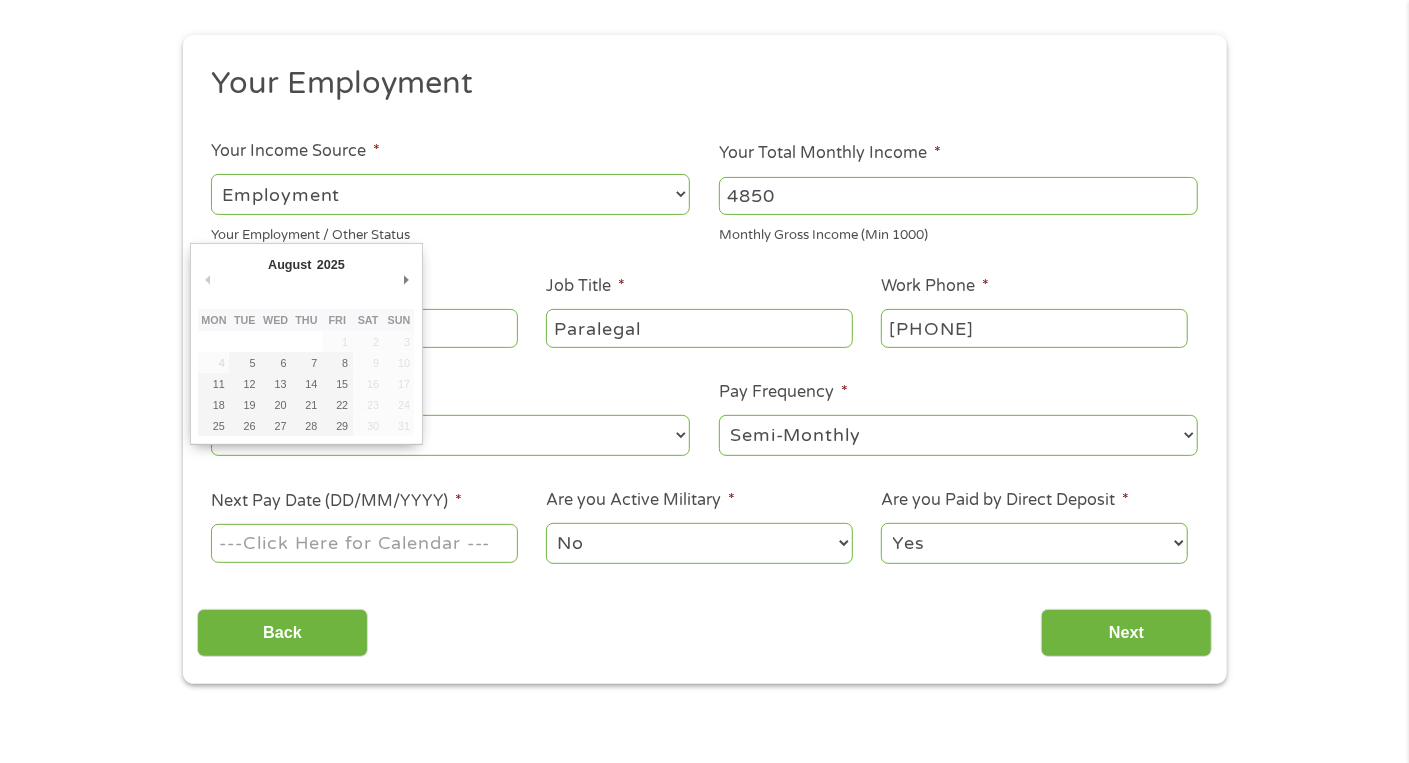 click on "Next Pay Date (DD/MM/YYYY) *" at bounding box center [364, 543] 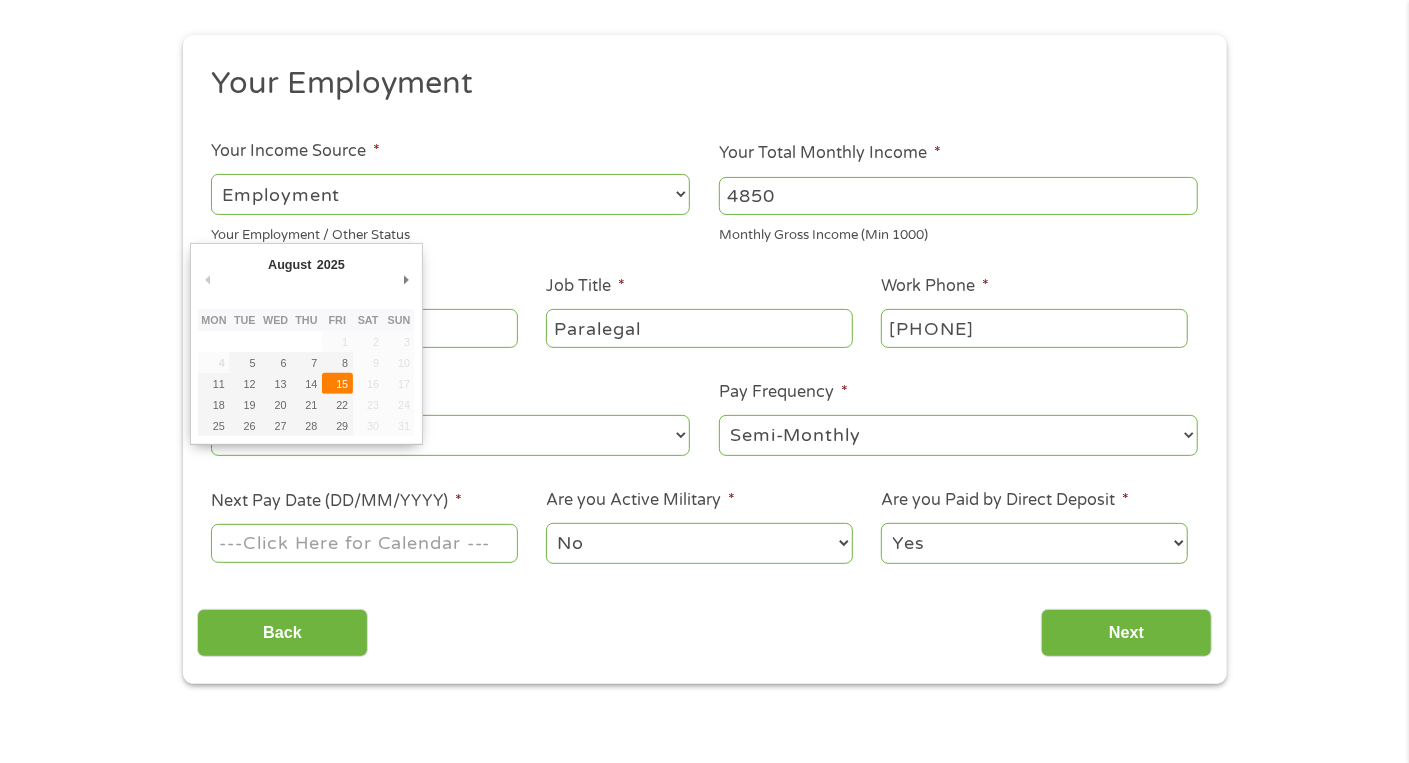 type on "15/08/2025" 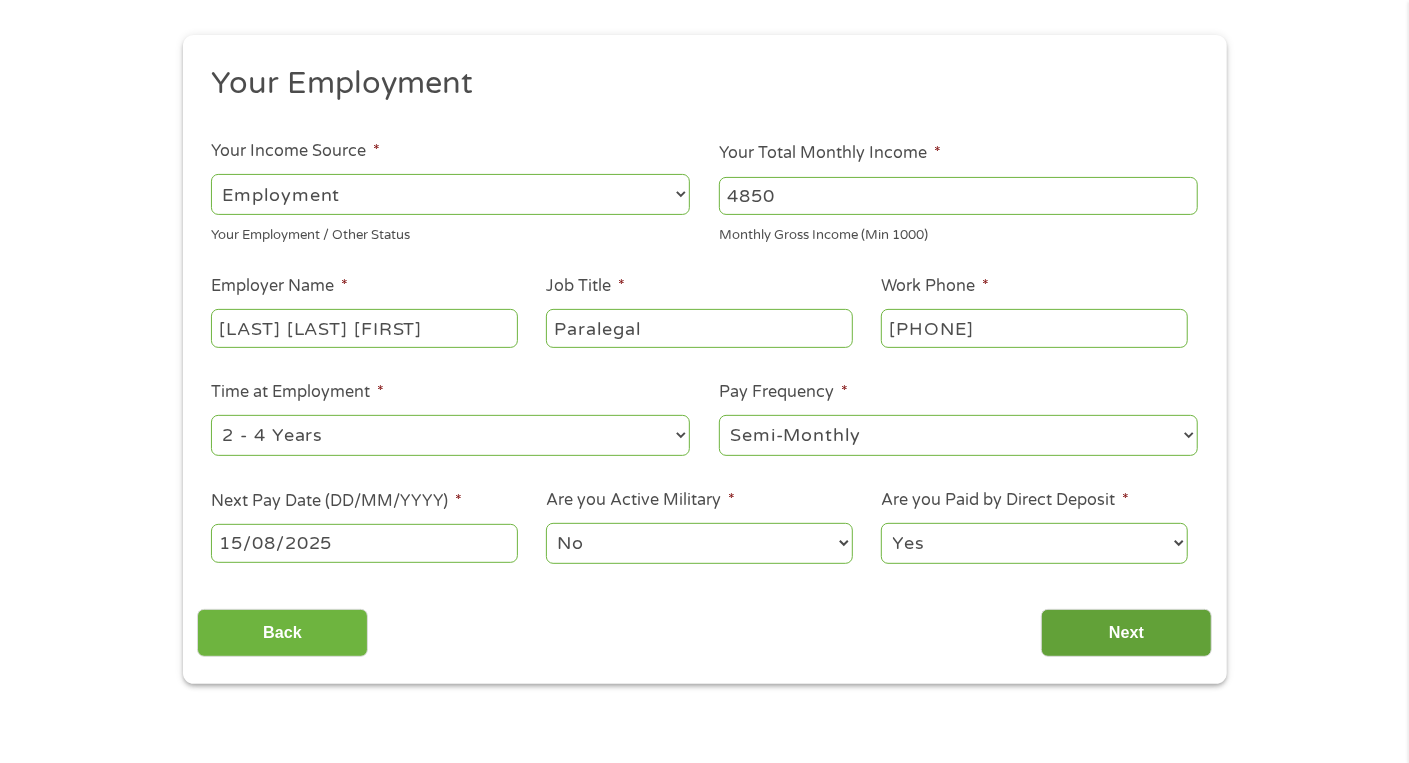 click on "Next" at bounding box center [1126, 633] 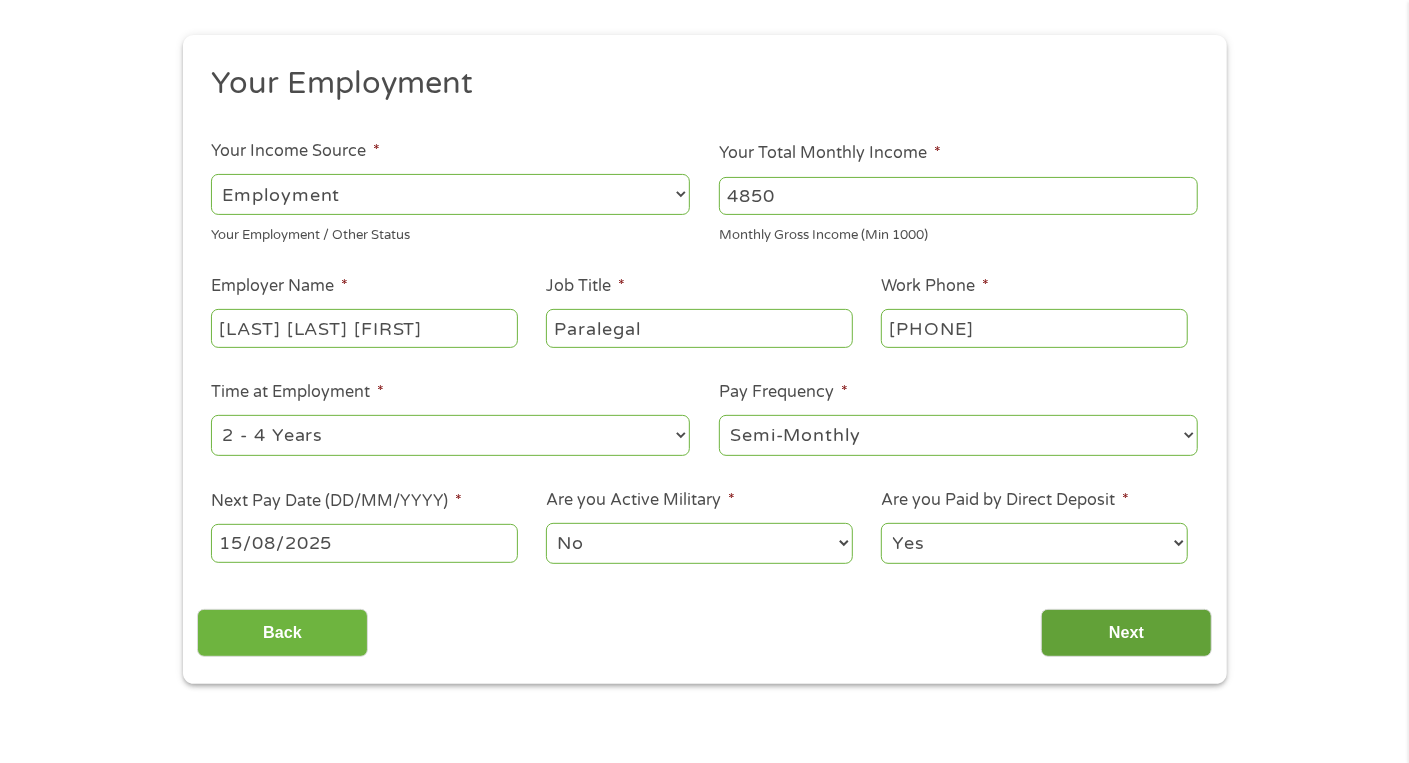 scroll, scrollTop: 7, scrollLeft: 8, axis: both 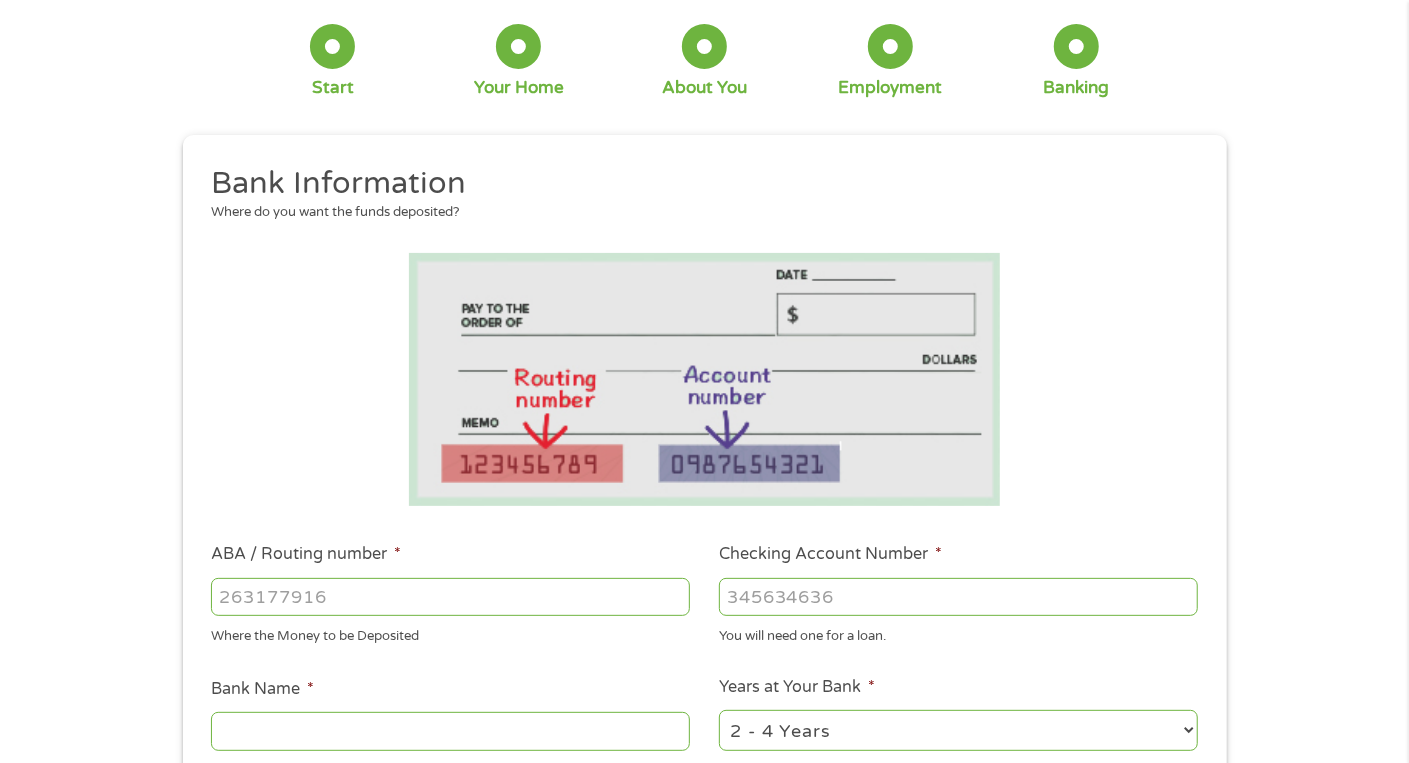 click on "ABA / Routing number *" at bounding box center (450, 597) 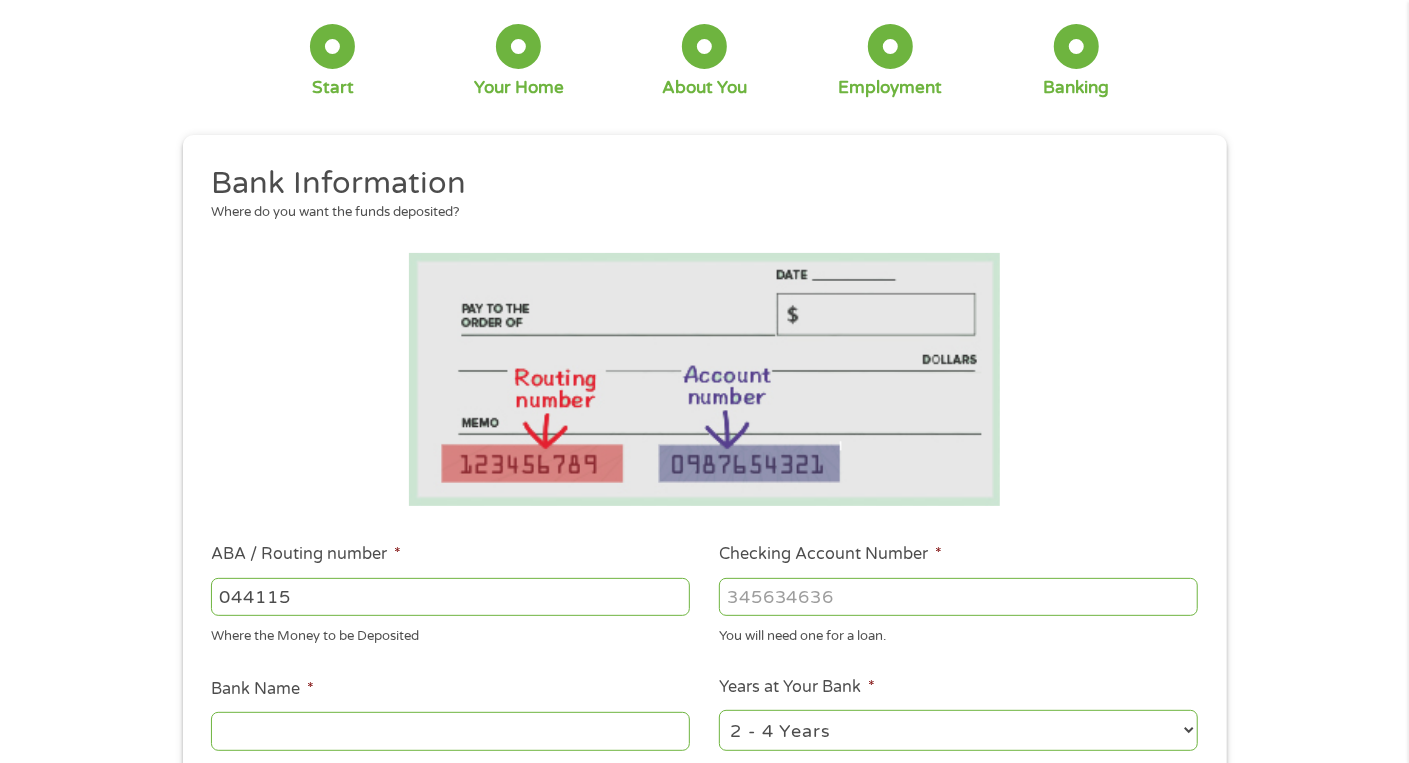 type on "0441150" 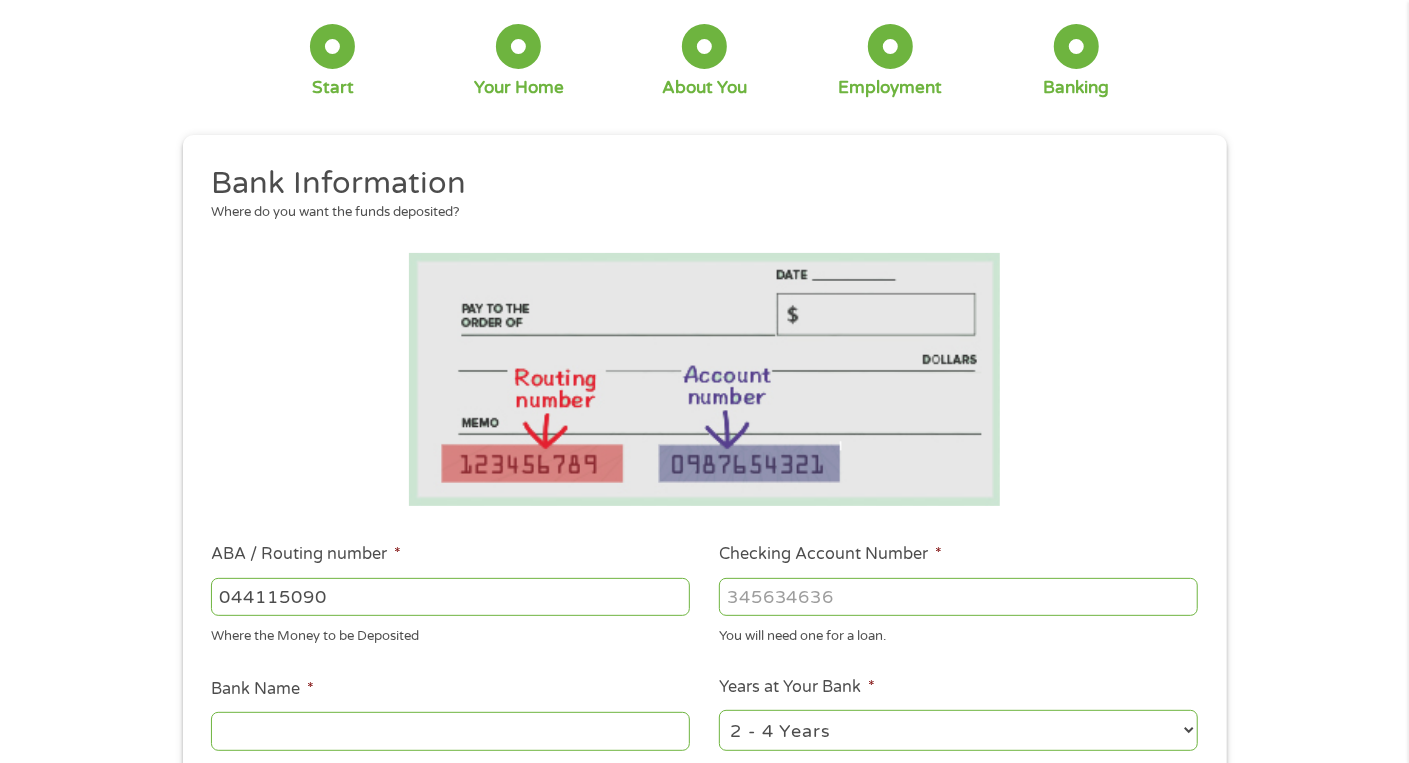 type on "044115090" 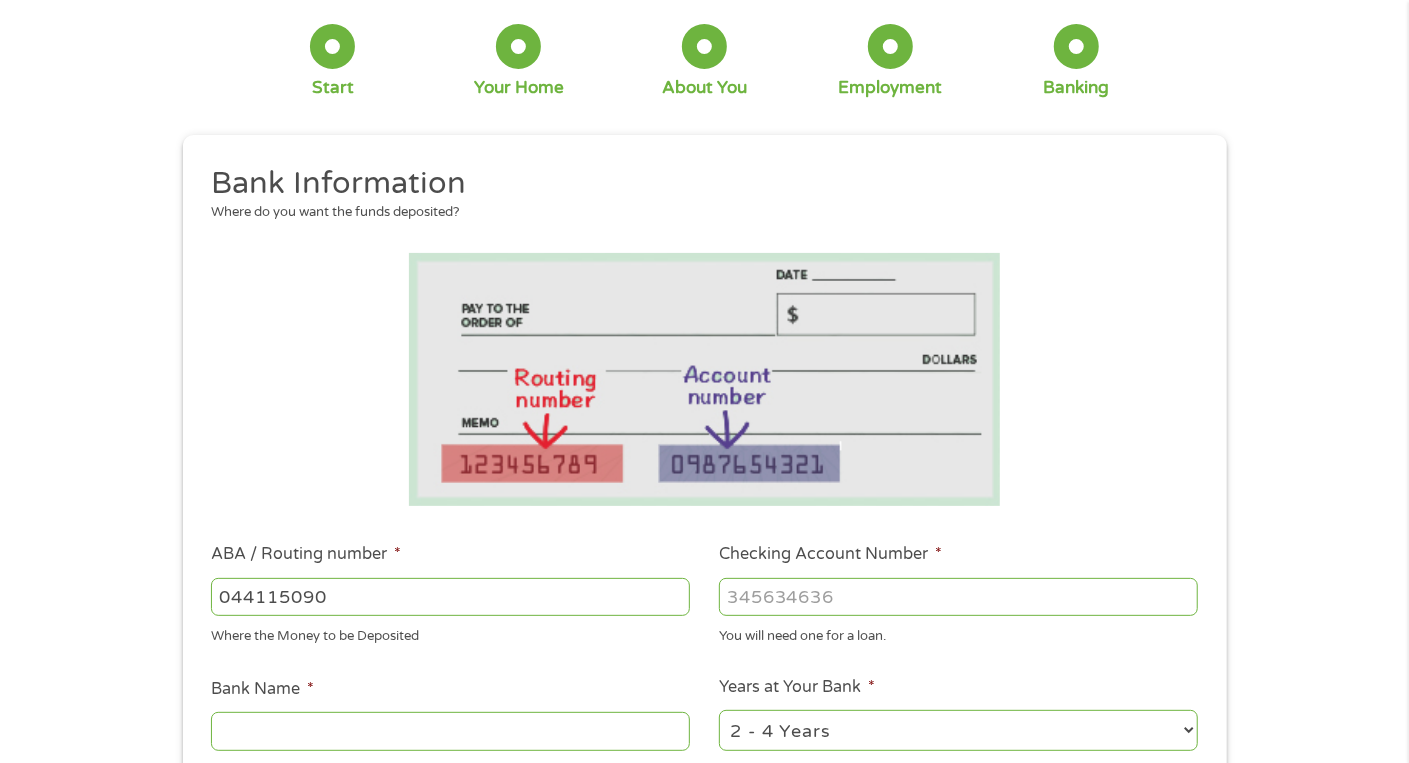 type on "HUNTINGTON NATIONAL BANK" 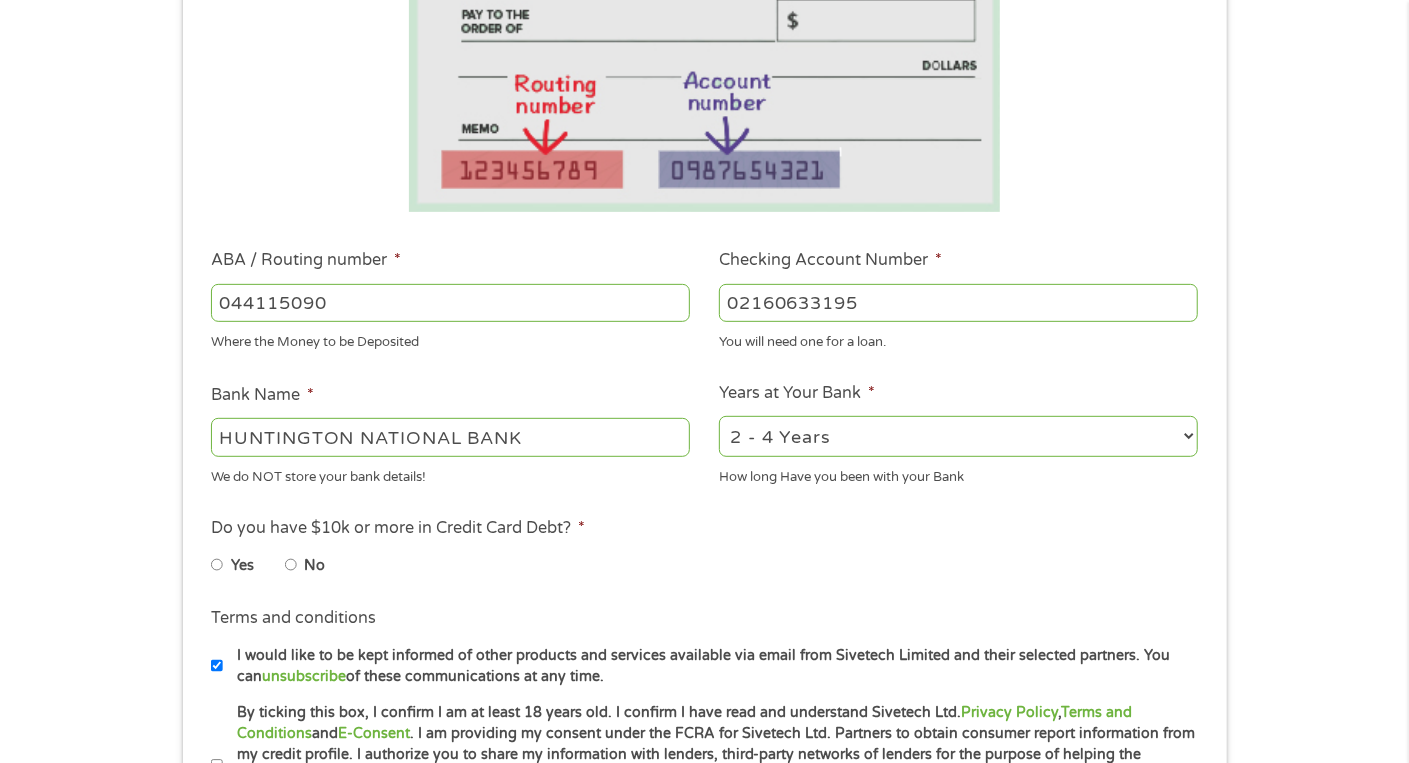 scroll, scrollTop: 400, scrollLeft: 0, axis: vertical 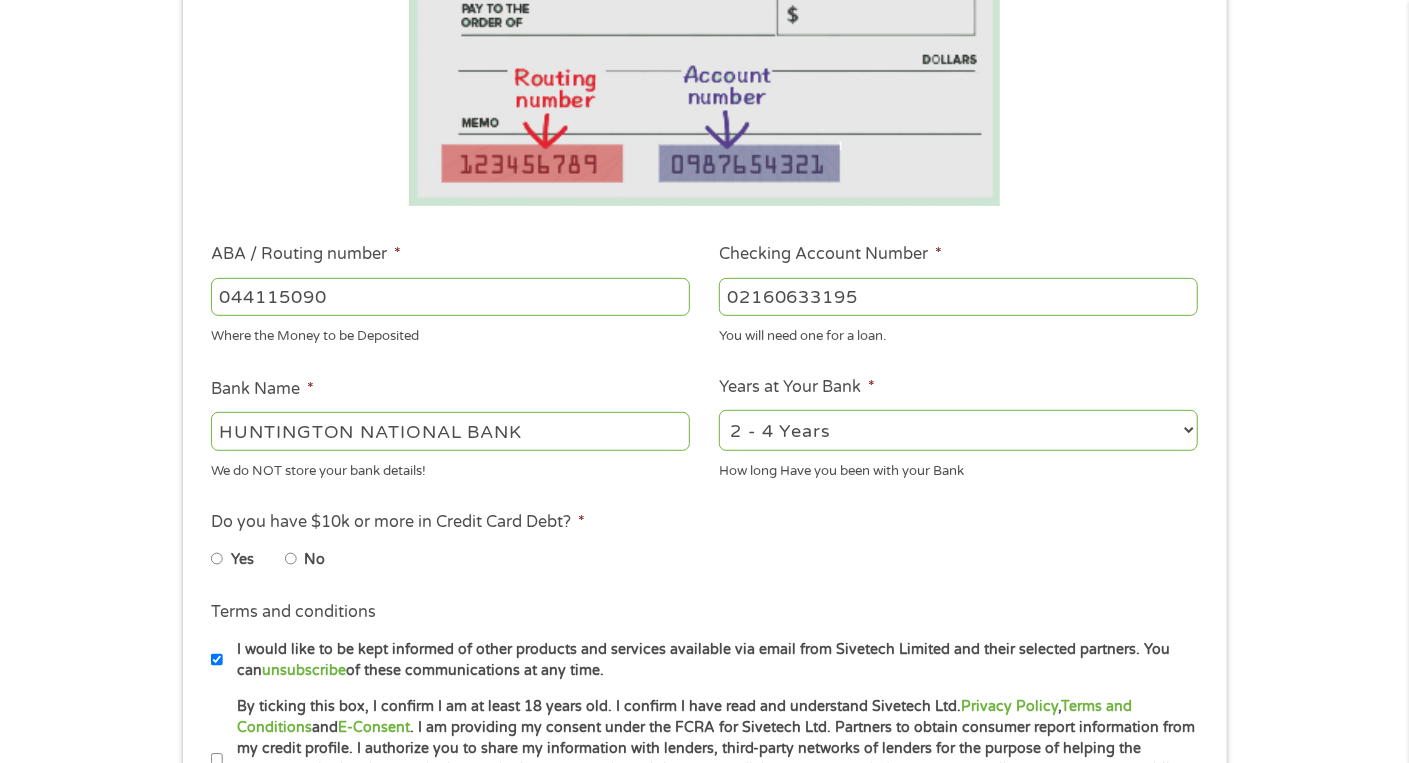 type on "02160633195" 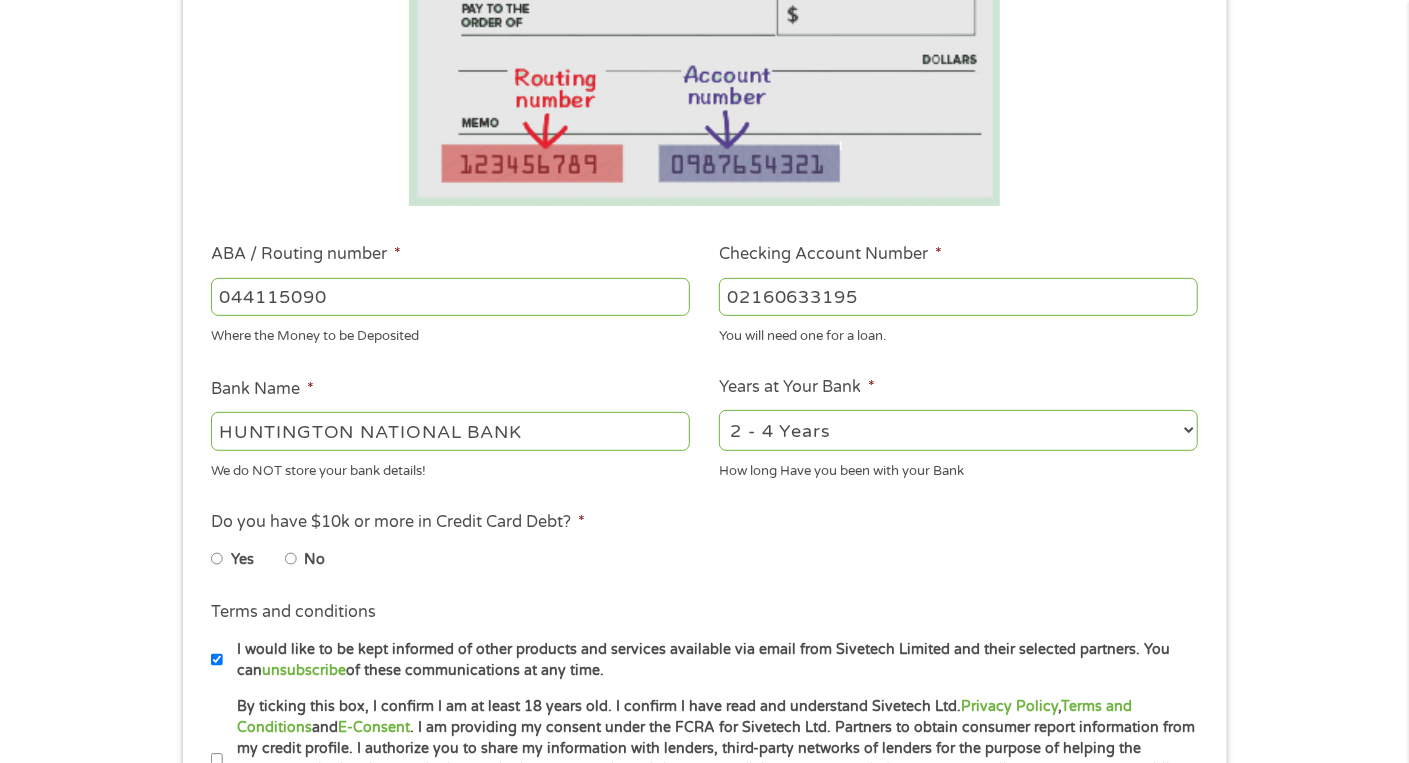 click on "2 - 4 Years 6 - 12 Months 1 - 2 Years Over 4 Years" at bounding box center [958, 430] 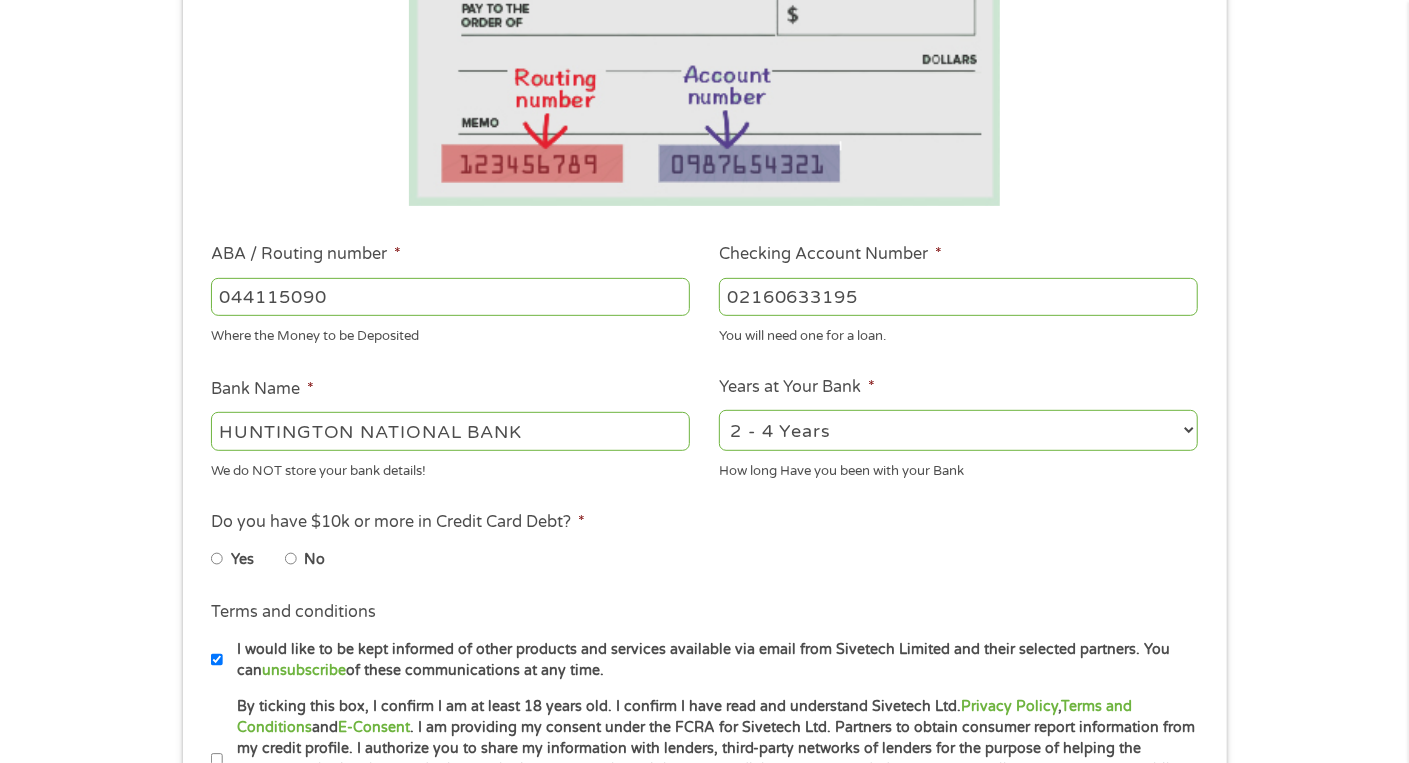 select on "60months" 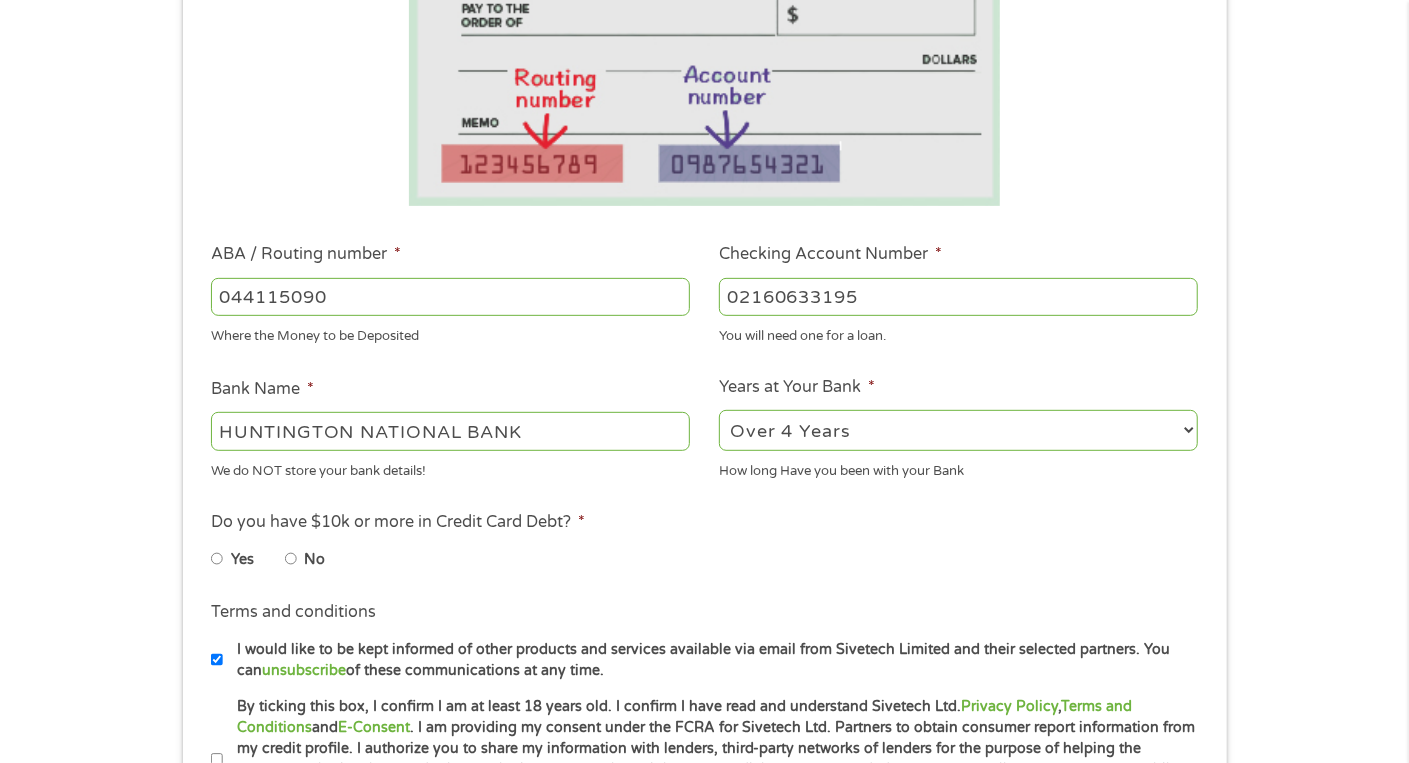 click on "2 - 4 Years 6 - 12 Months 1 - 2 Years Over 4 Years" at bounding box center (958, 430) 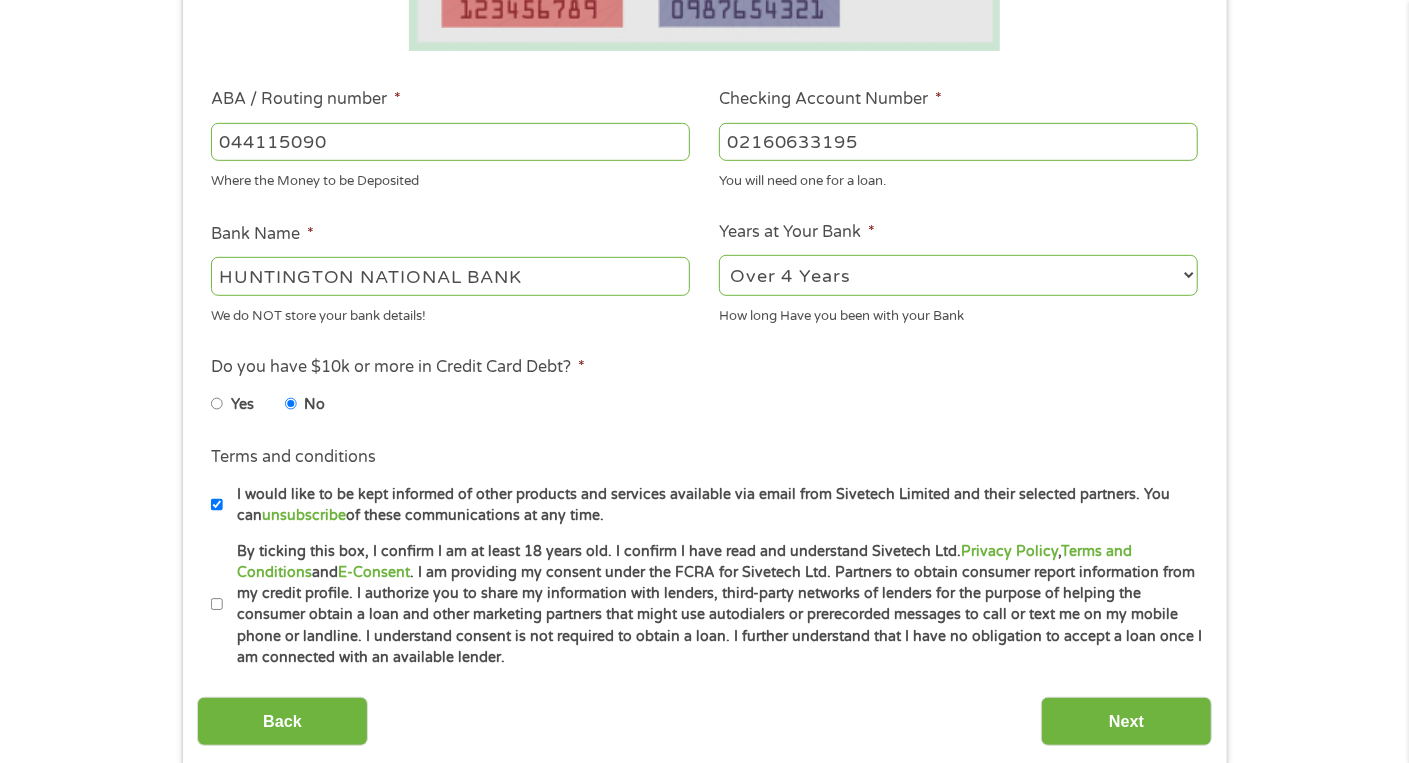 scroll, scrollTop: 600, scrollLeft: 0, axis: vertical 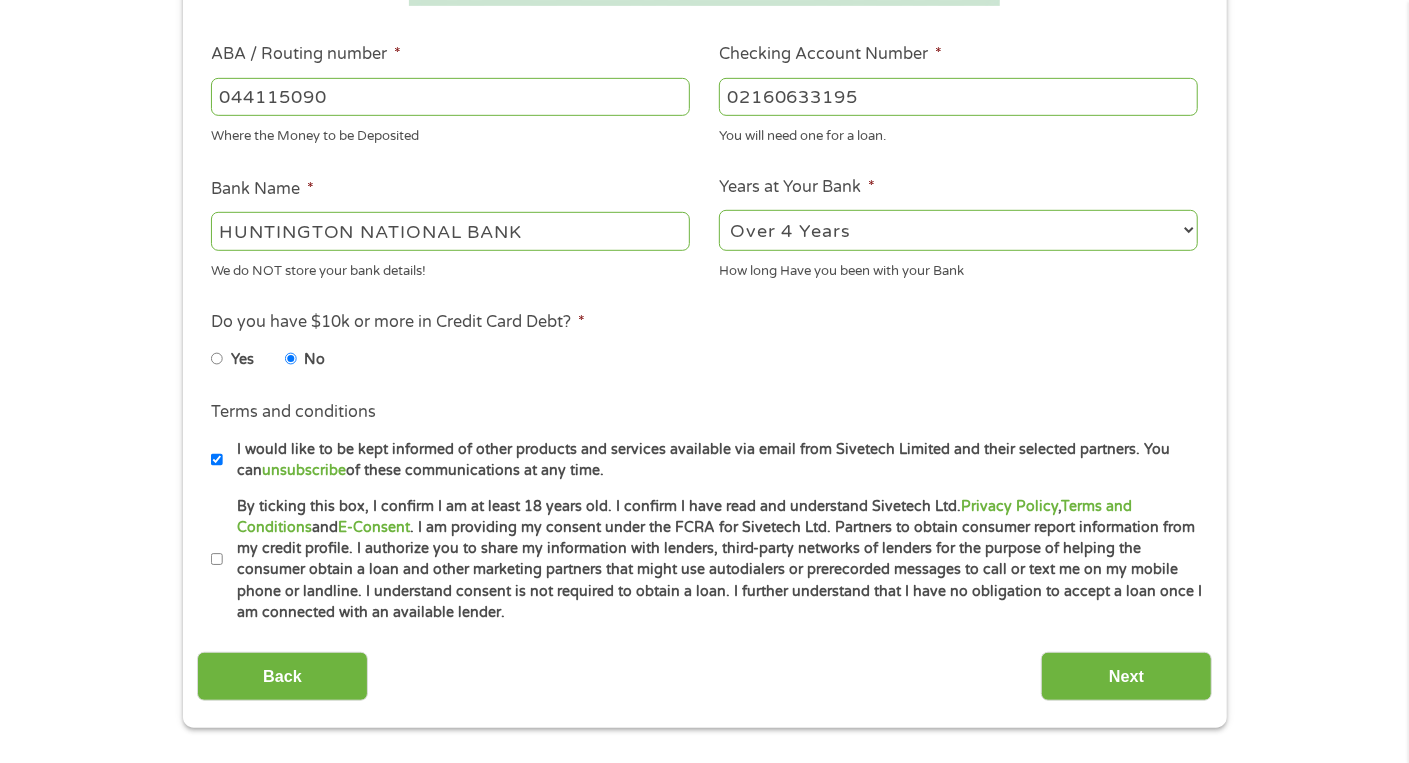 click on "By ticking this box, I confirm I am at least 18 years old. I confirm I have read and understand Sivetech Ltd.  Privacy Policy ,  Terms and Conditions  and  E-Consent . I am providing my consent under the FCRA for Sivetech Ltd. Partners to obtain consumer report information from my credit profile. I authorize you to share my information with lenders, third-party networks of lenders for the purpose of helping the consumer obtain a loan and other marketing partners that might use autodialers or prerecorded messages to call or text me on my mobile phone or landline. I understand consent is not required to obtain a loan. I further understand that I have no obligation to accept a loan once I am connected with an available lender." at bounding box center (217, 560) 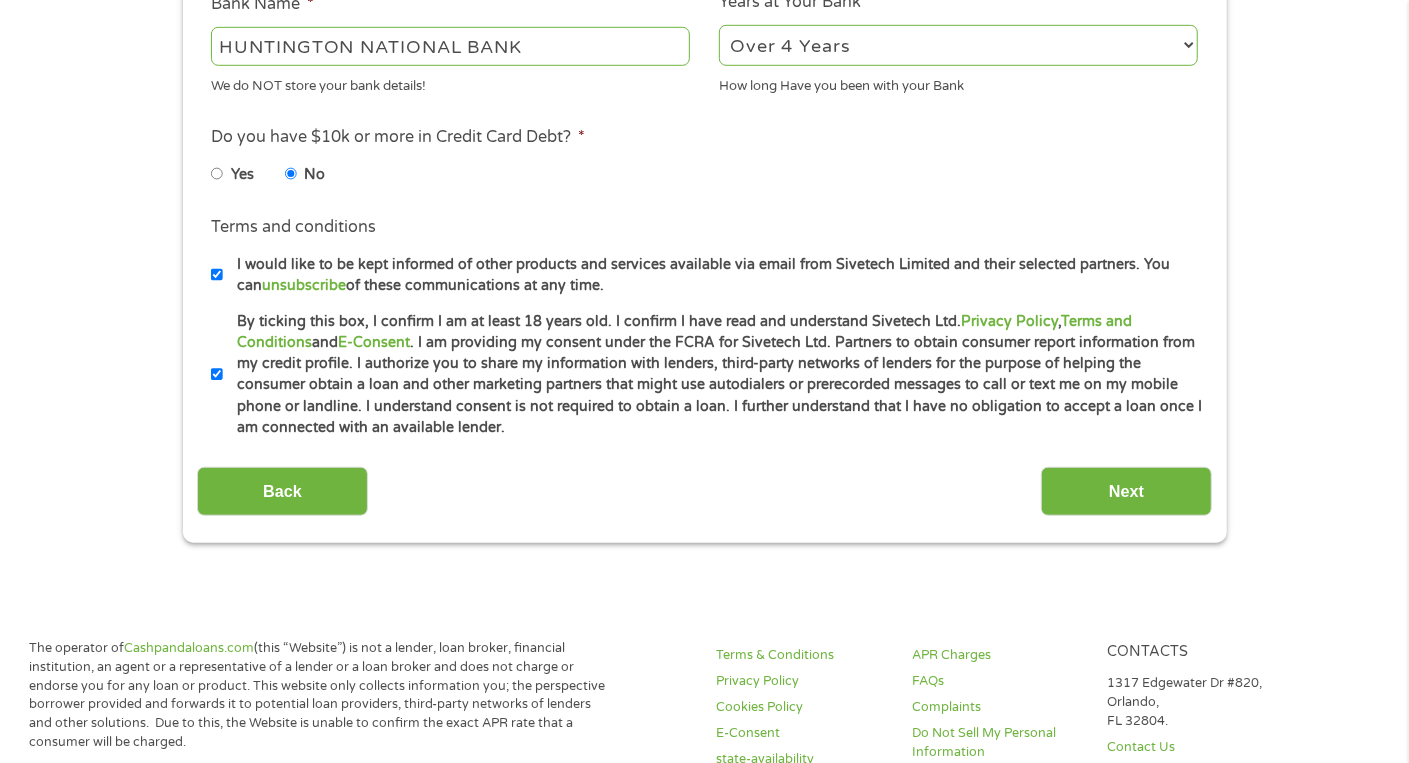 scroll, scrollTop: 800, scrollLeft: 0, axis: vertical 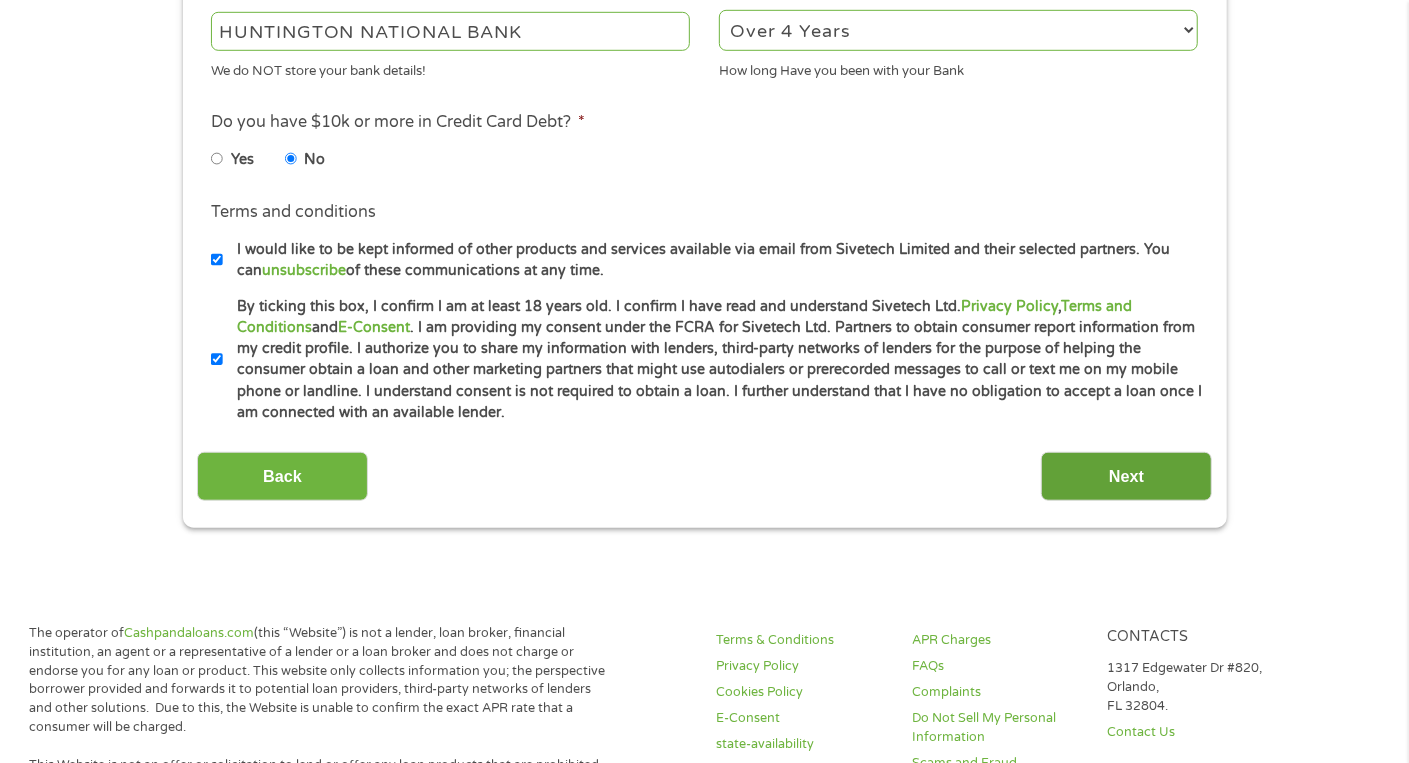 click on "Next" at bounding box center [1126, 476] 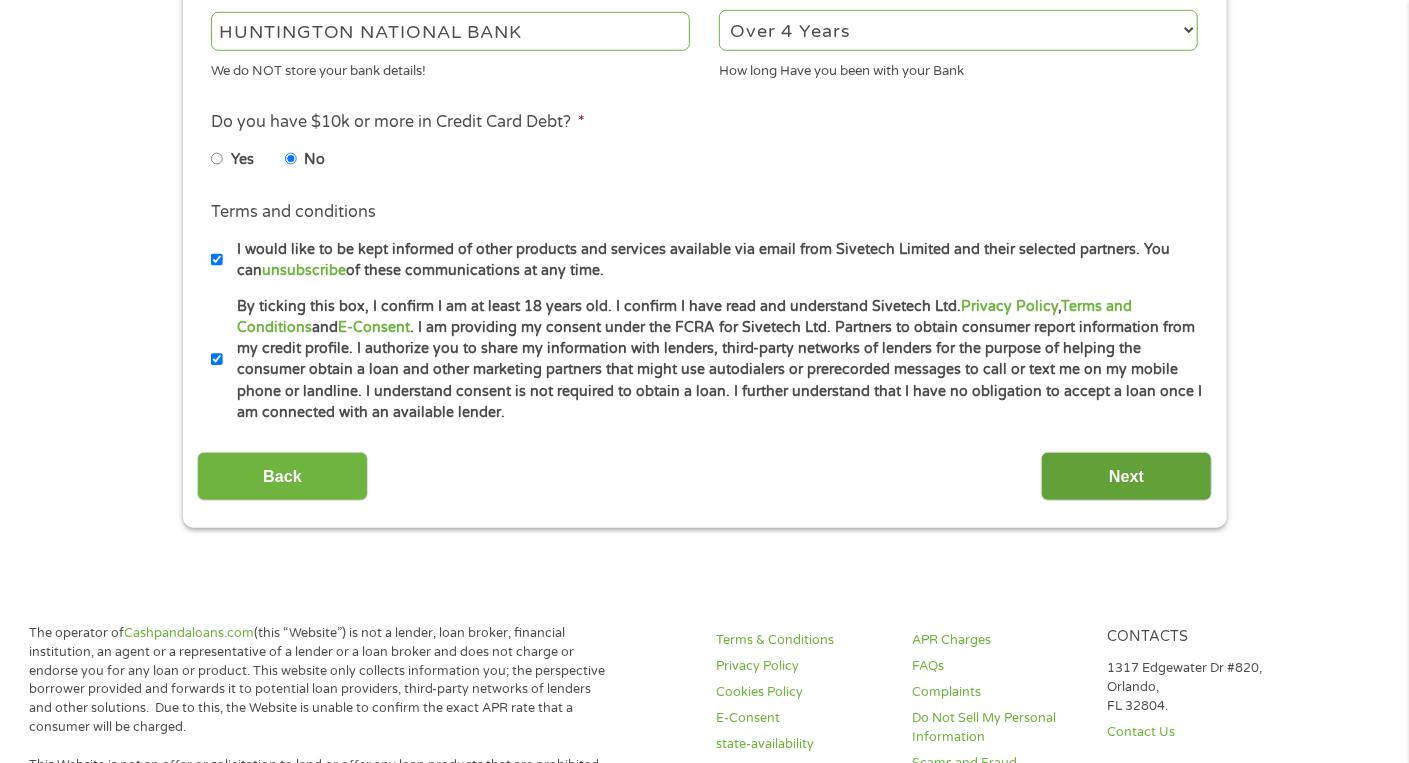 scroll, scrollTop: 7, scrollLeft: 8, axis: both 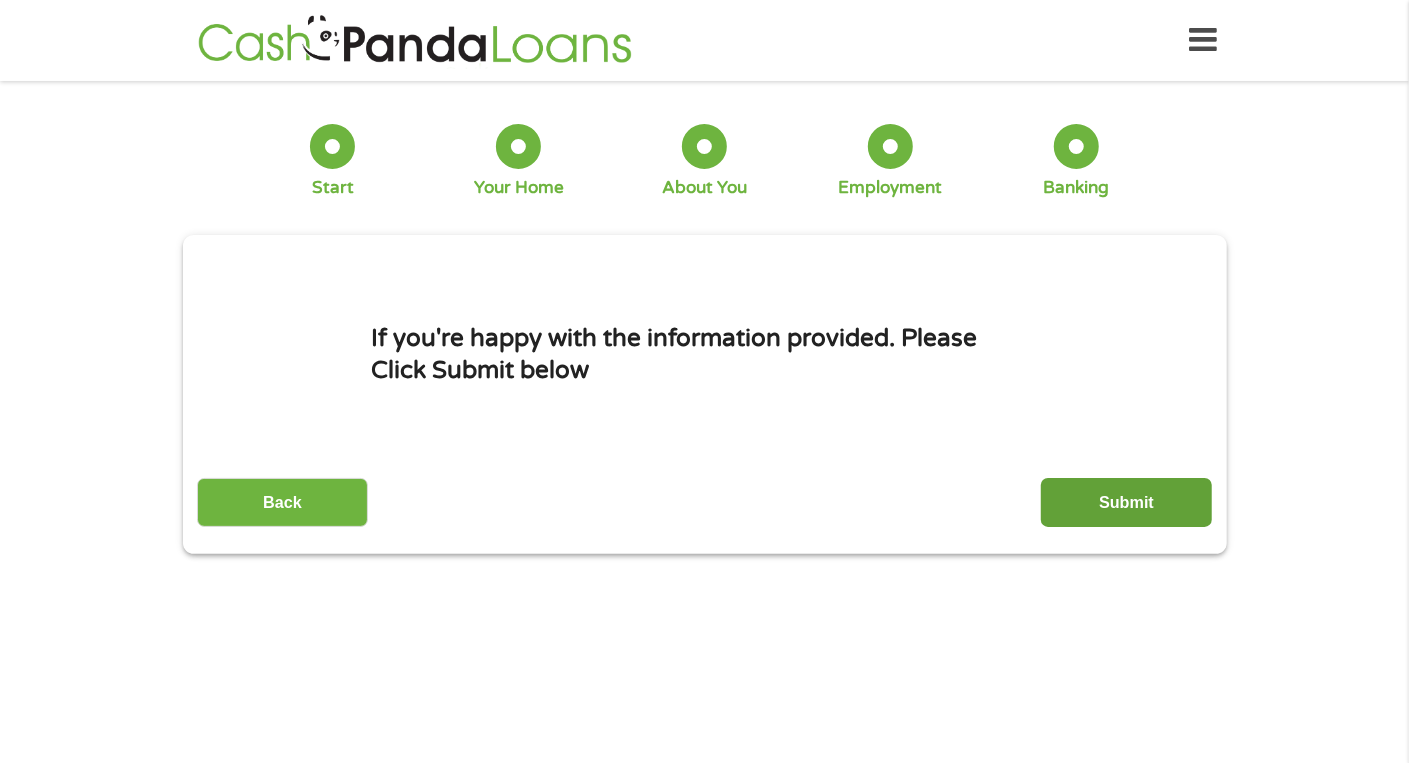 click on "Submit" at bounding box center (1126, 502) 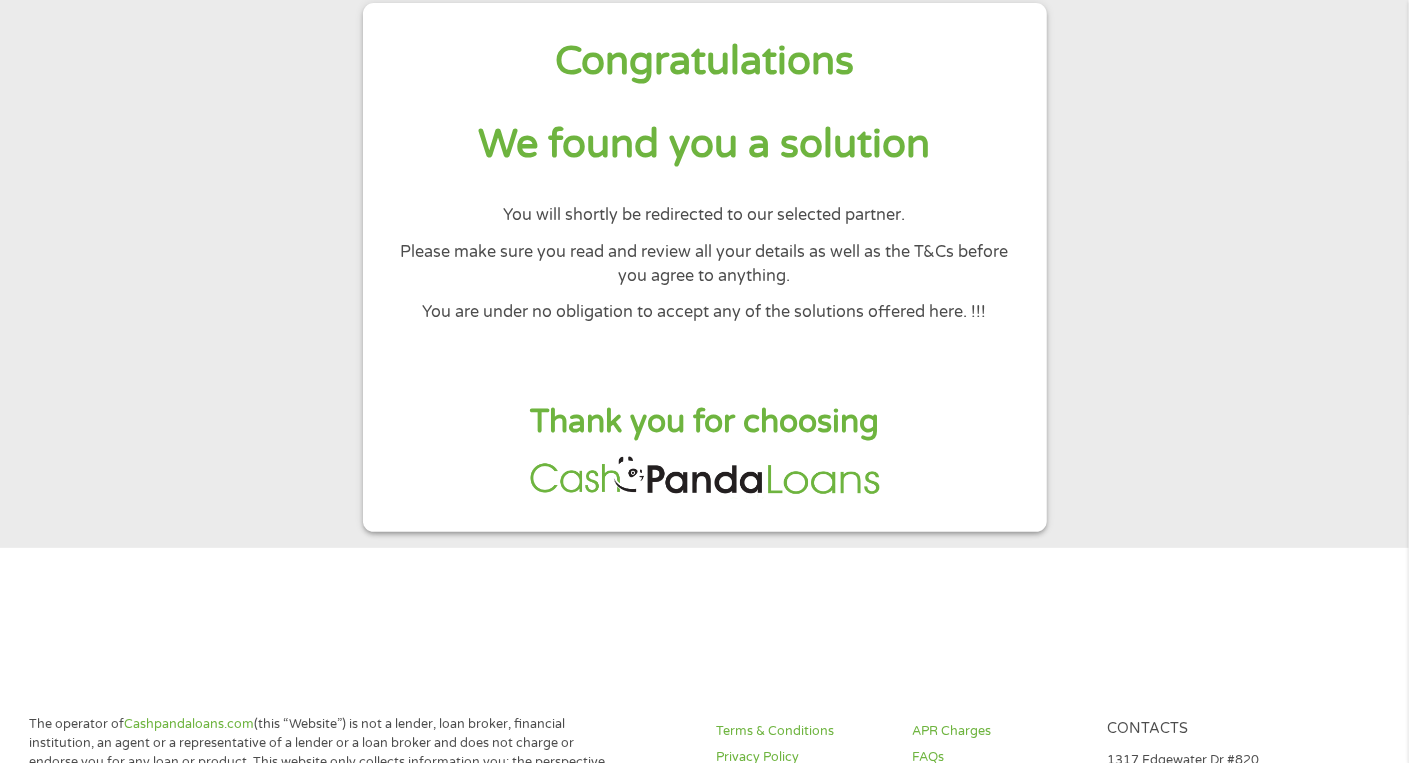 scroll, scrollTop: 0, scrollLeft: 0, axis: both 